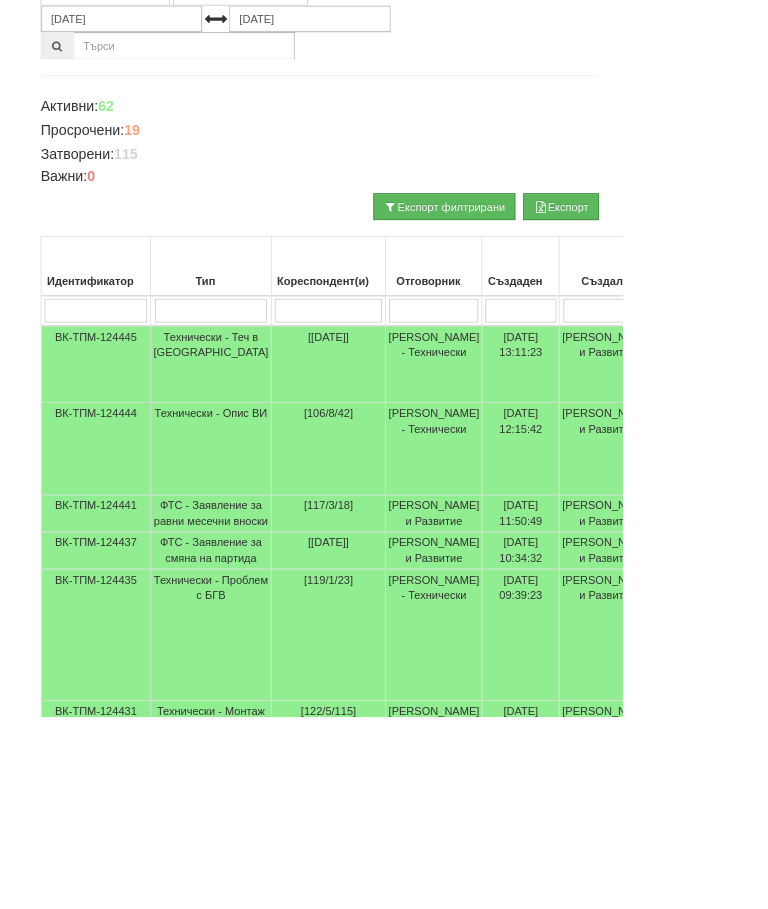 scroll, scrollTop: 223, scrollLeft: 0, axis: vertical 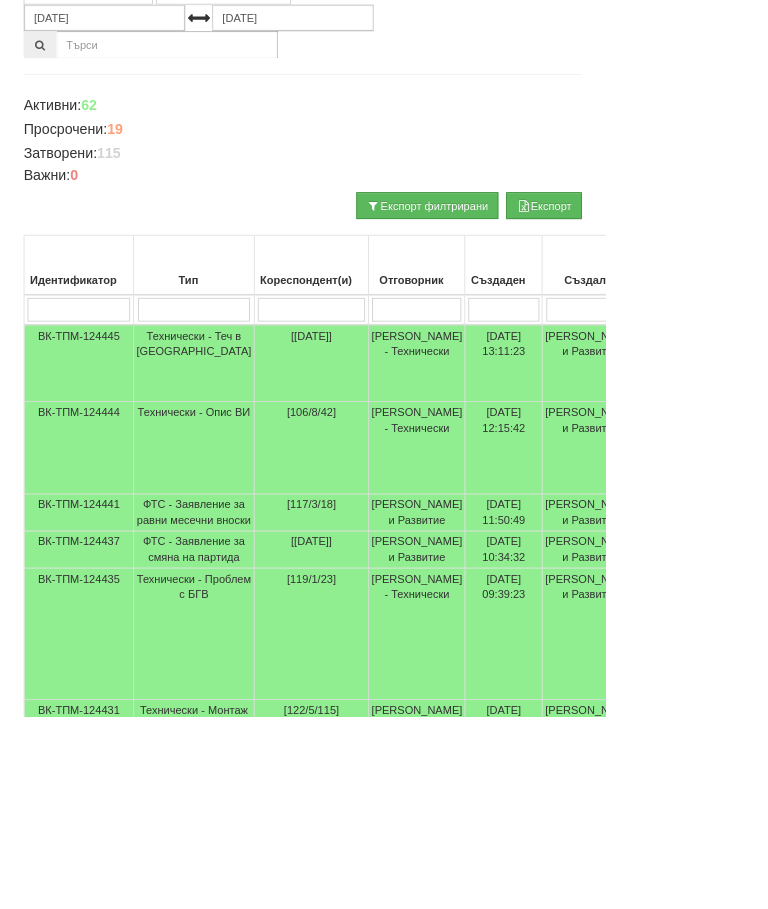 click at bounding box center [246, 393] 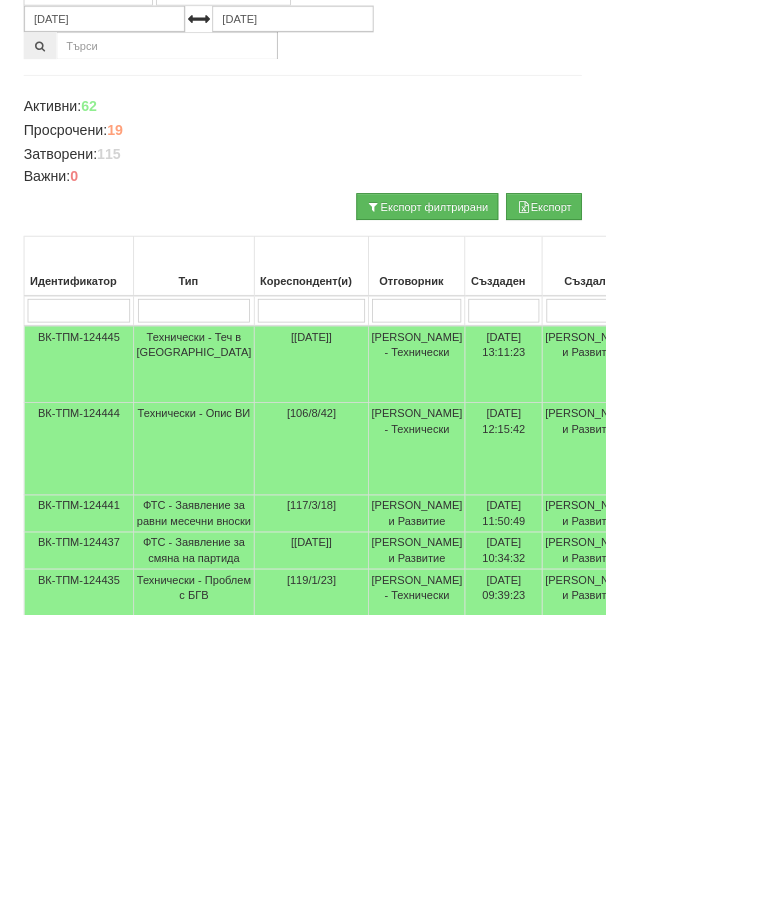 scroll, scrollTop: 0, scrollLeft: 0, axis: both 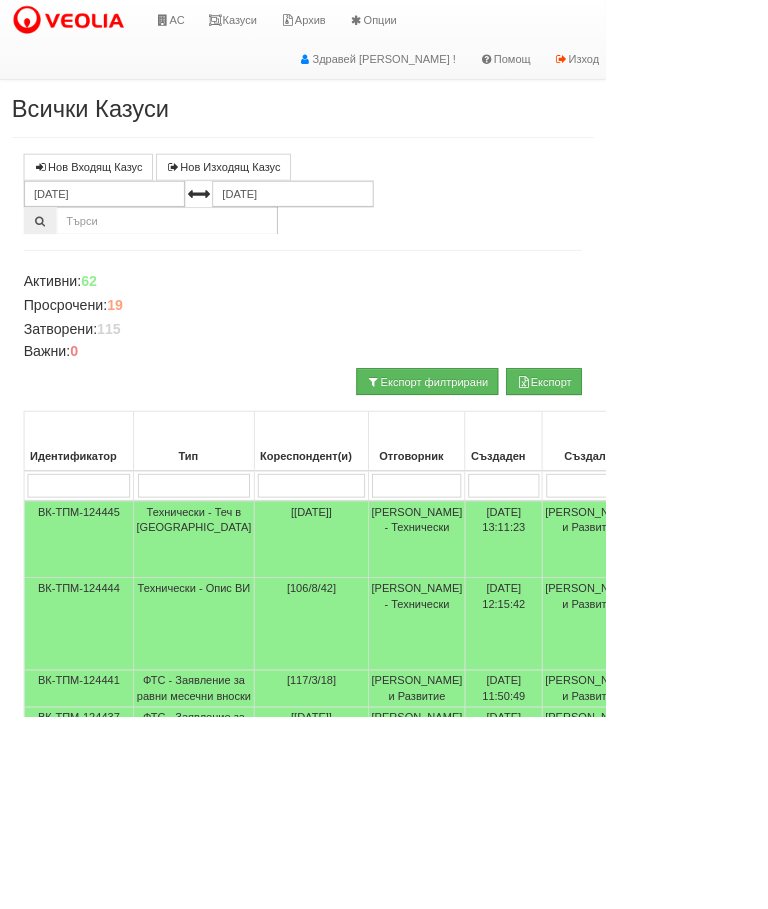 click on "Казуси" at bounding box center (295, 25) 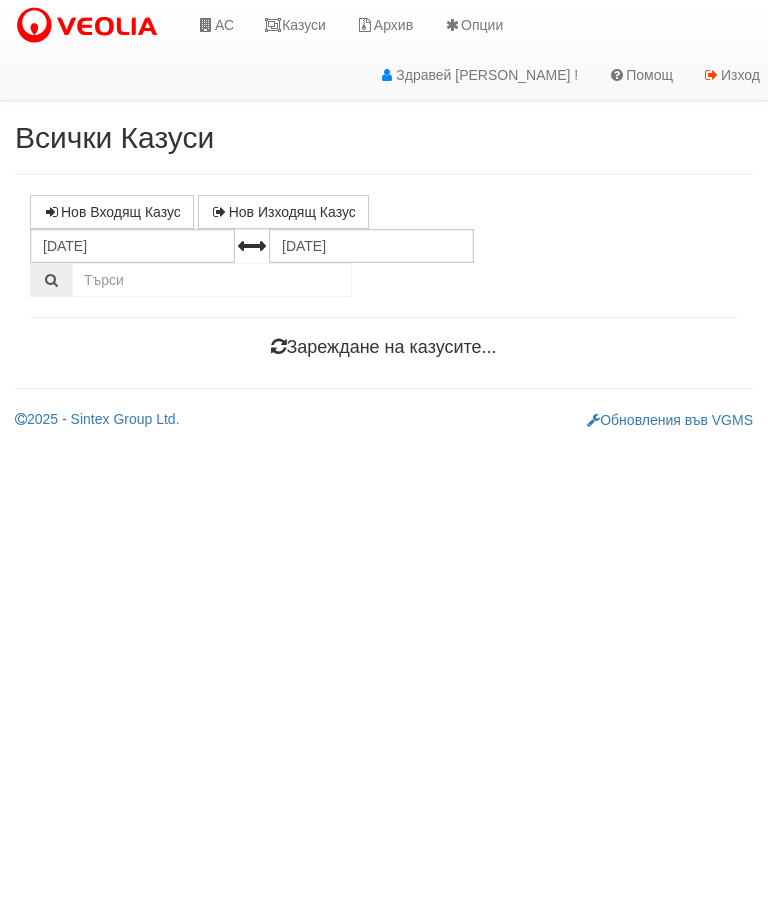 scroll, scrollTop: 0, scrollLeft: 0, axis: both 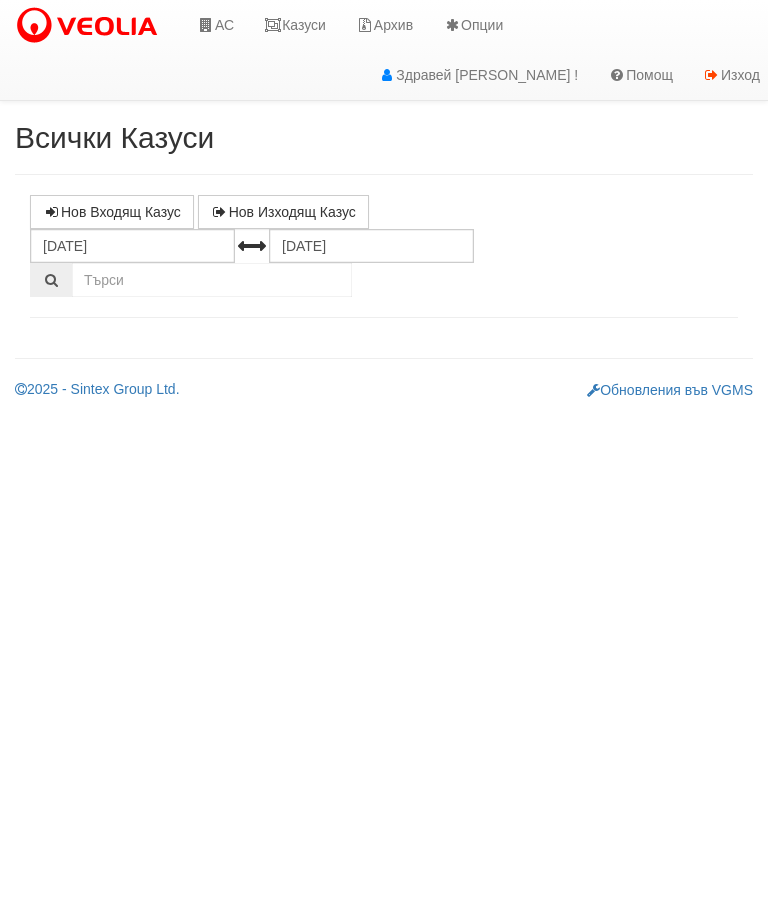 select on "10" 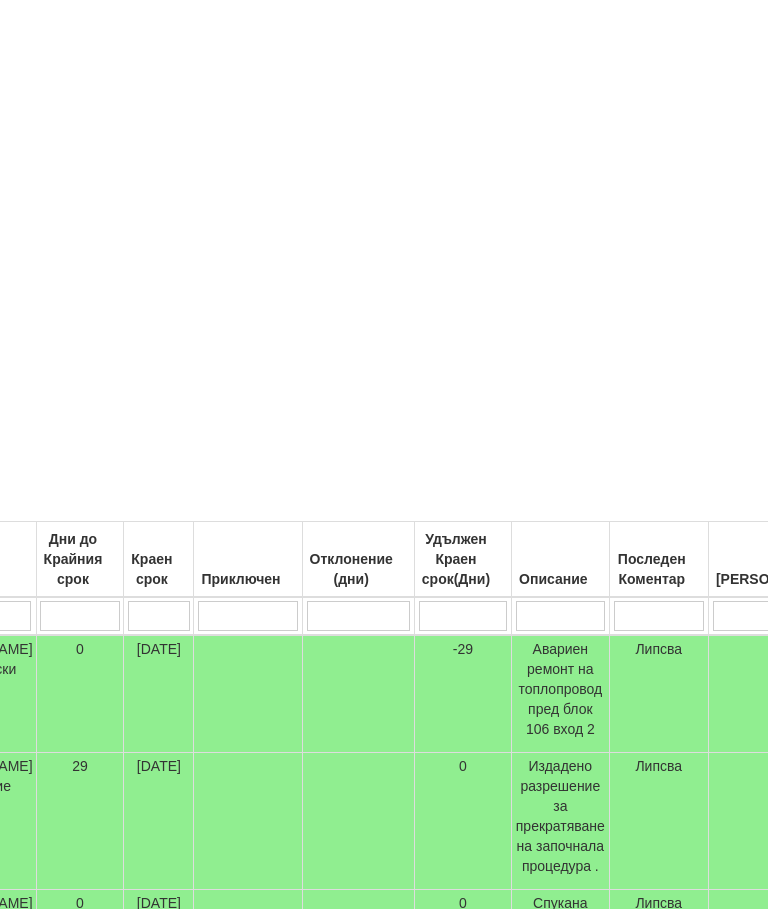 scroll, scrollTop: 0, scrollLeft: 822, axis: horizontal 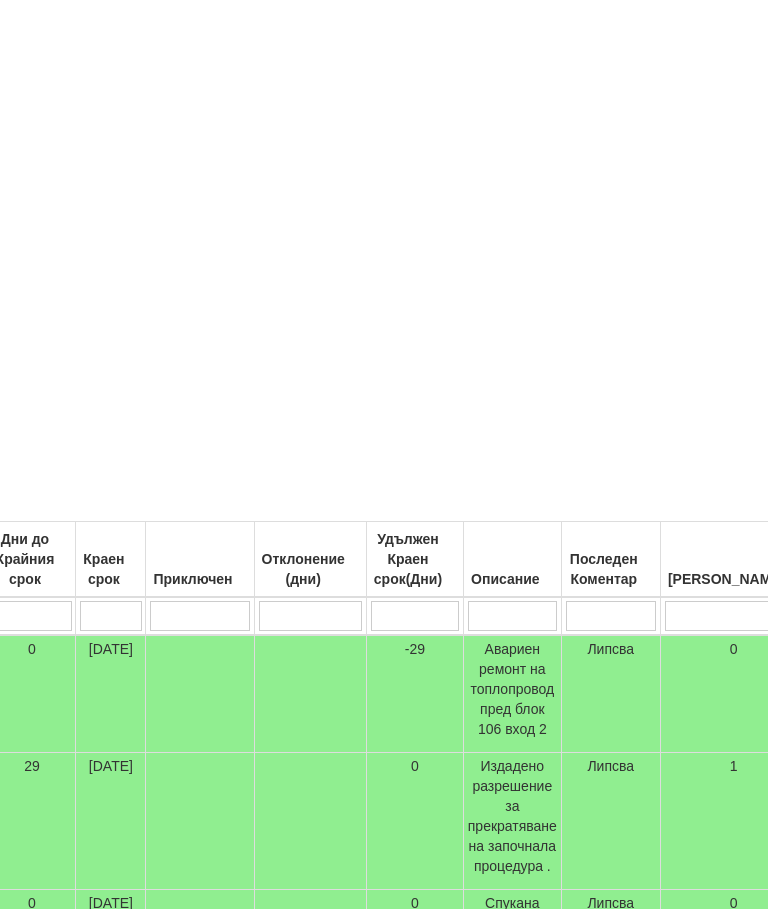 click at bounding box center (845, 616) 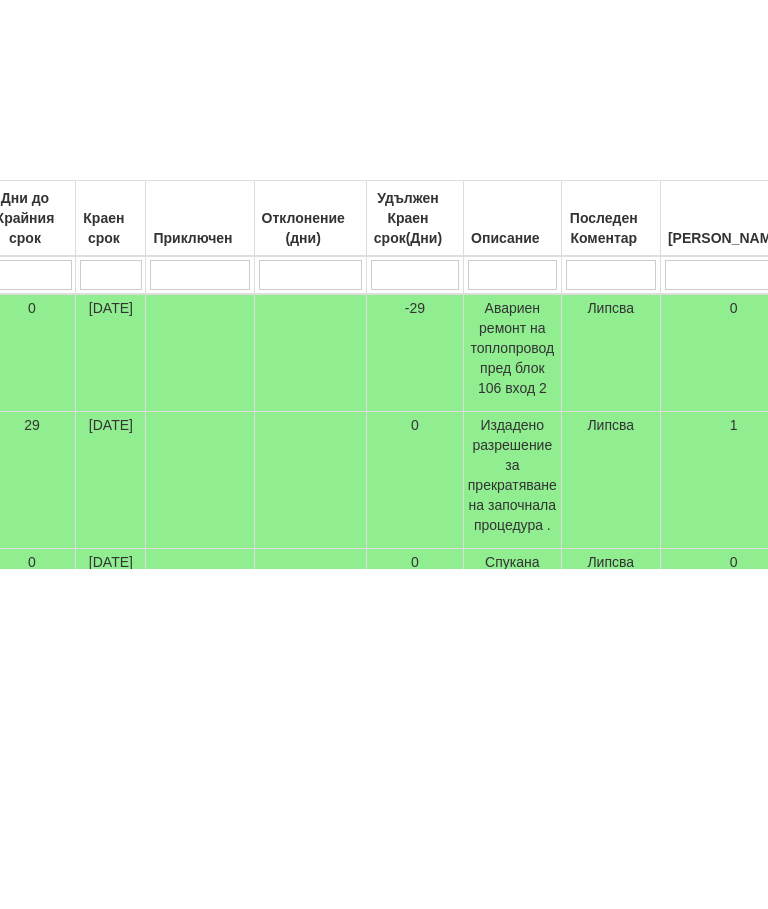 type on "П" 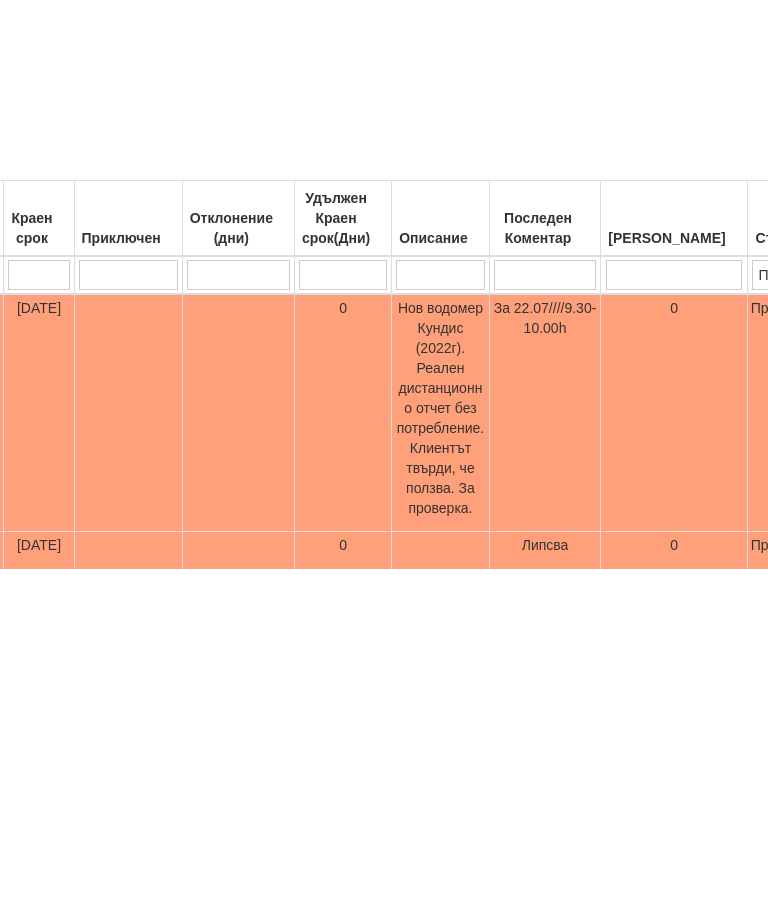type on "Пр" 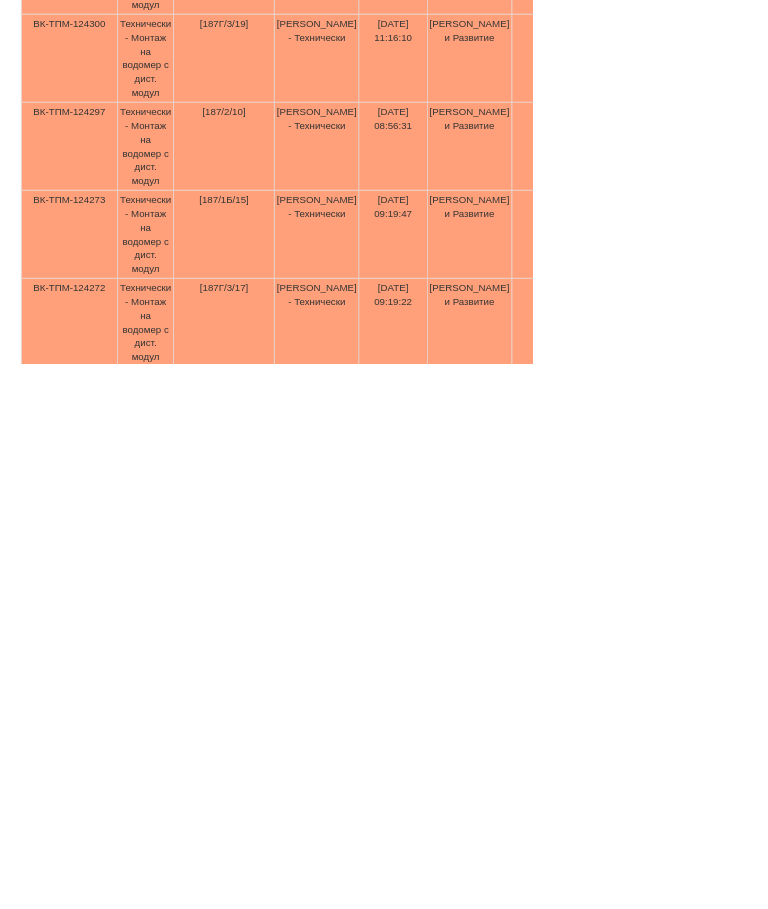 scroll, scrollTop: 1029, scrollLeft: 0, axis: vertical 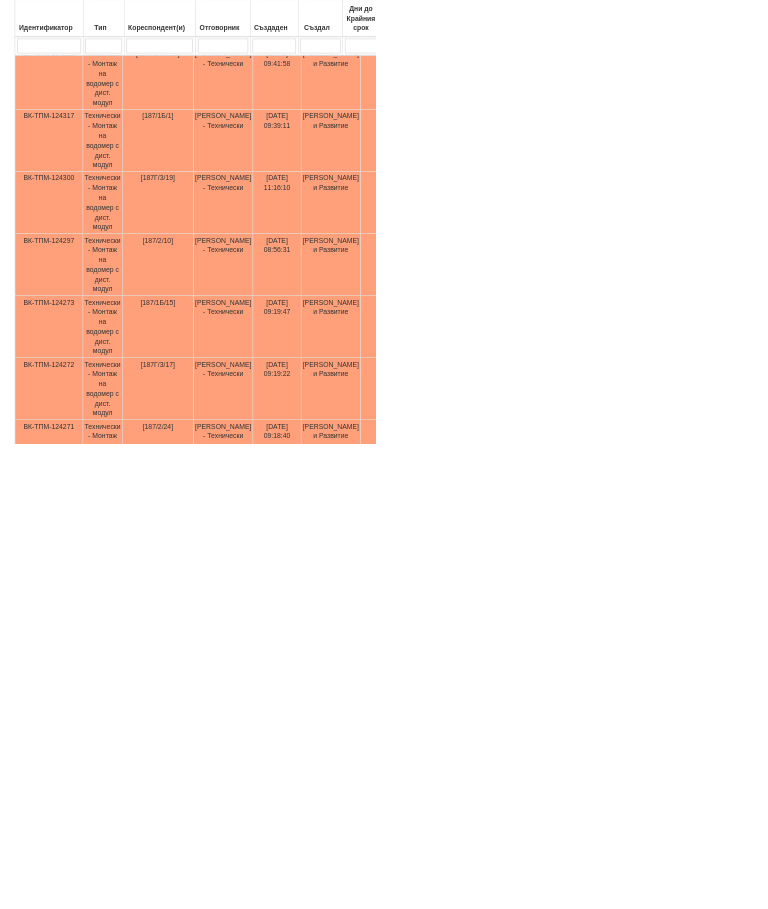 type on "Пр" 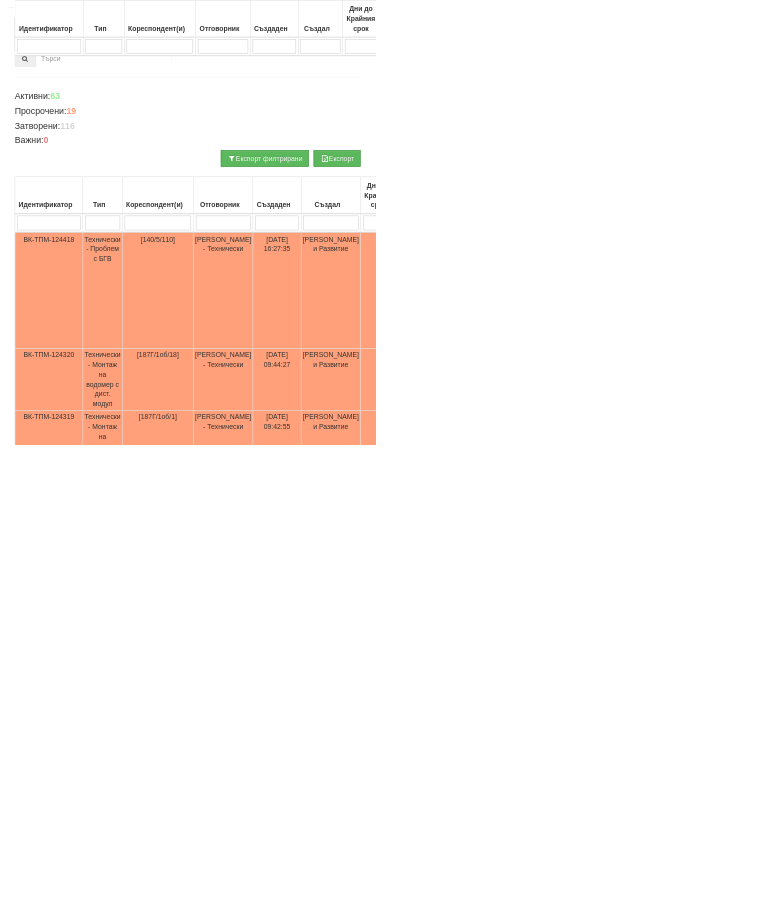select on "2" 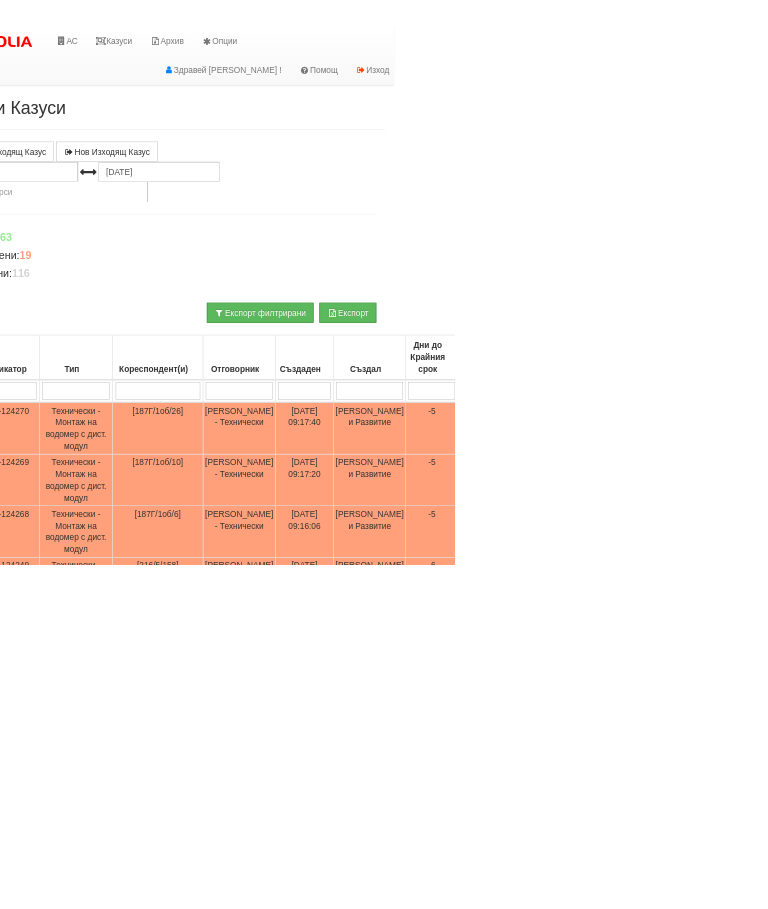 scroll, scrollTop: 0, scrollLeft: 52, axis: horizontal 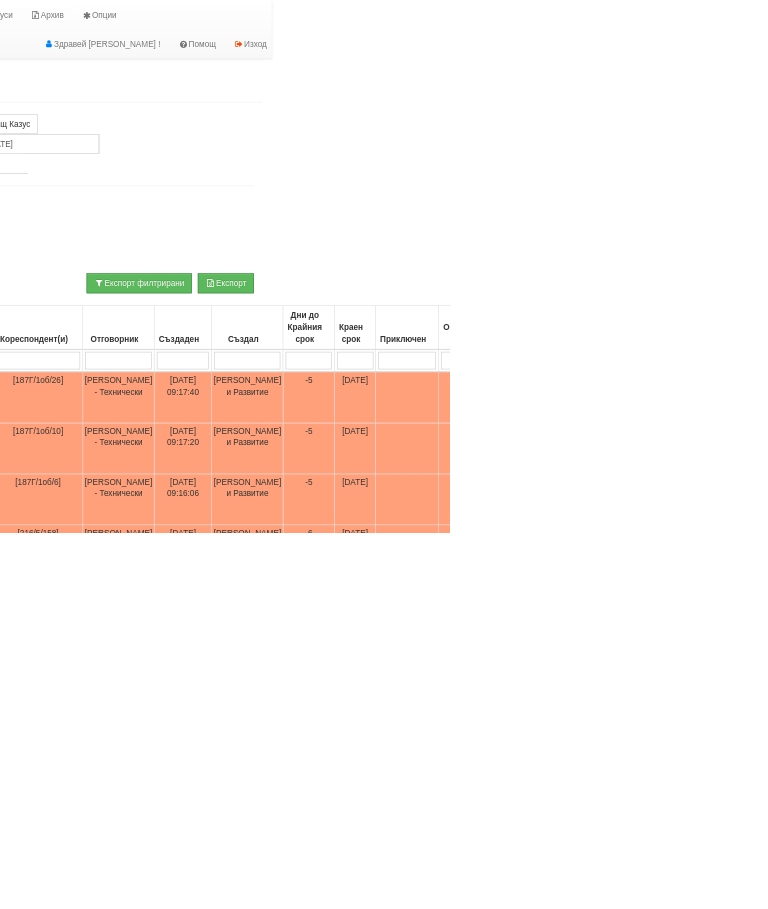 click on "Пр" at bounding box center [1338, 616] 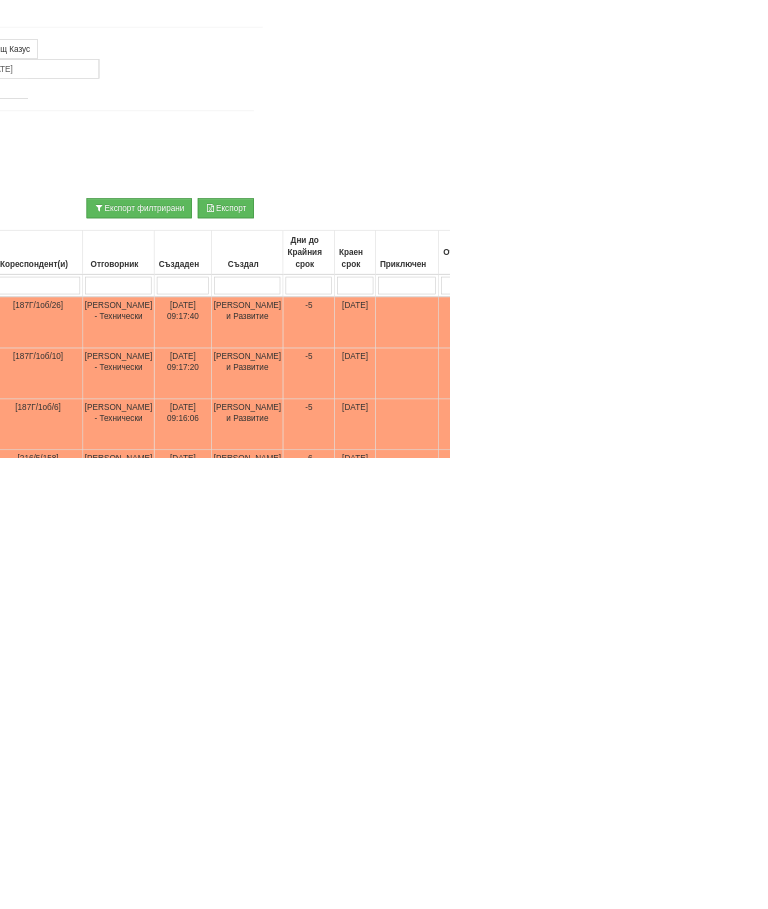 click on "Пр" at bounding box center (1338, 616) 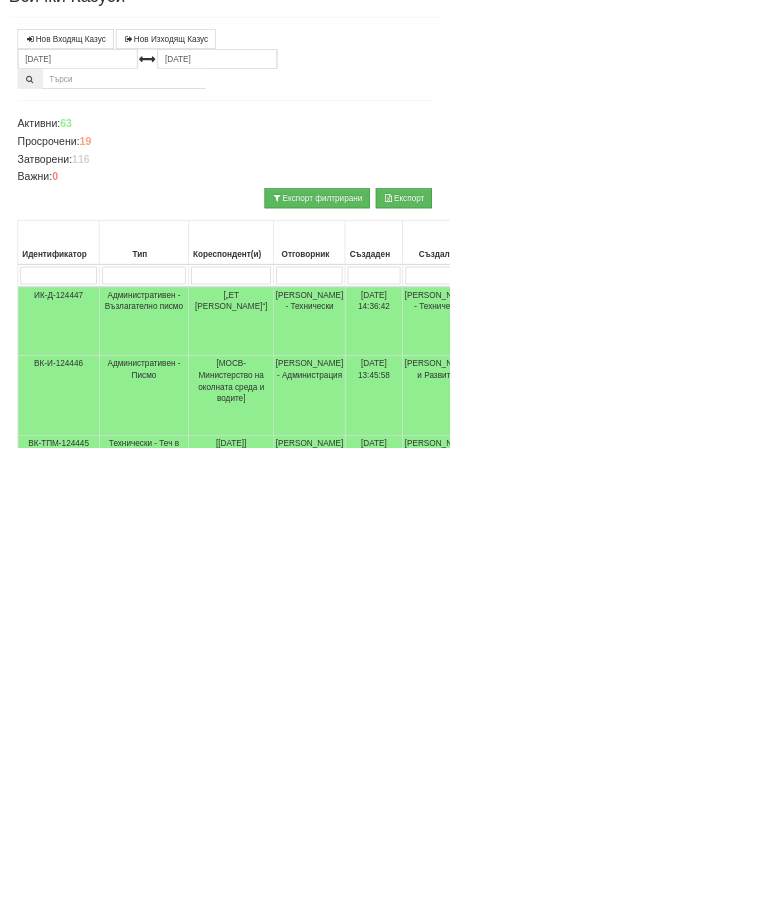 type 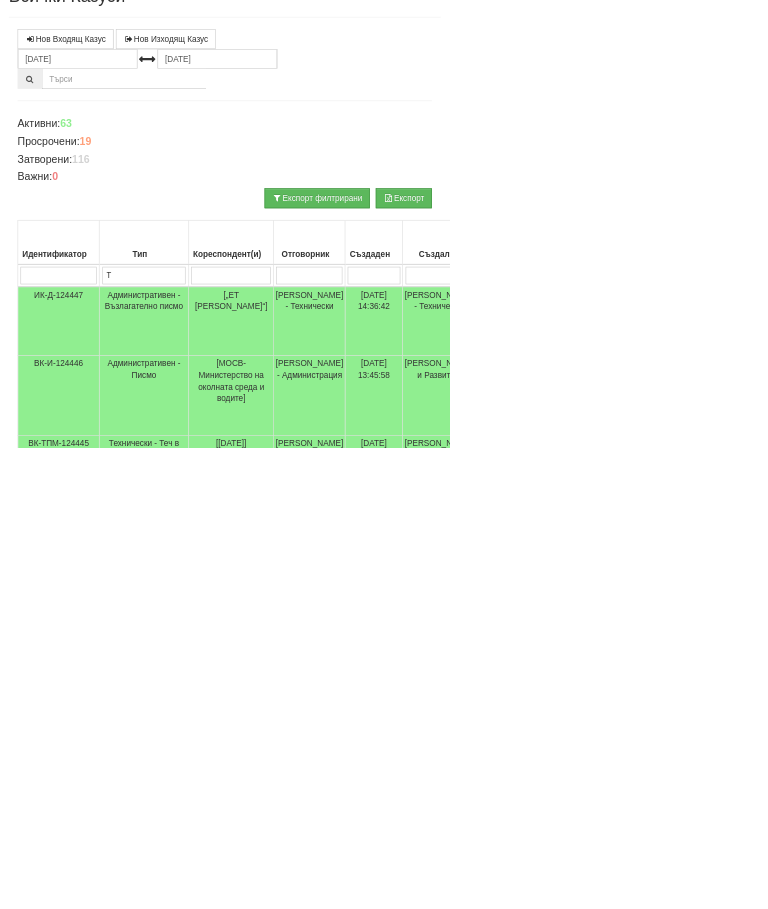 type on "Т" 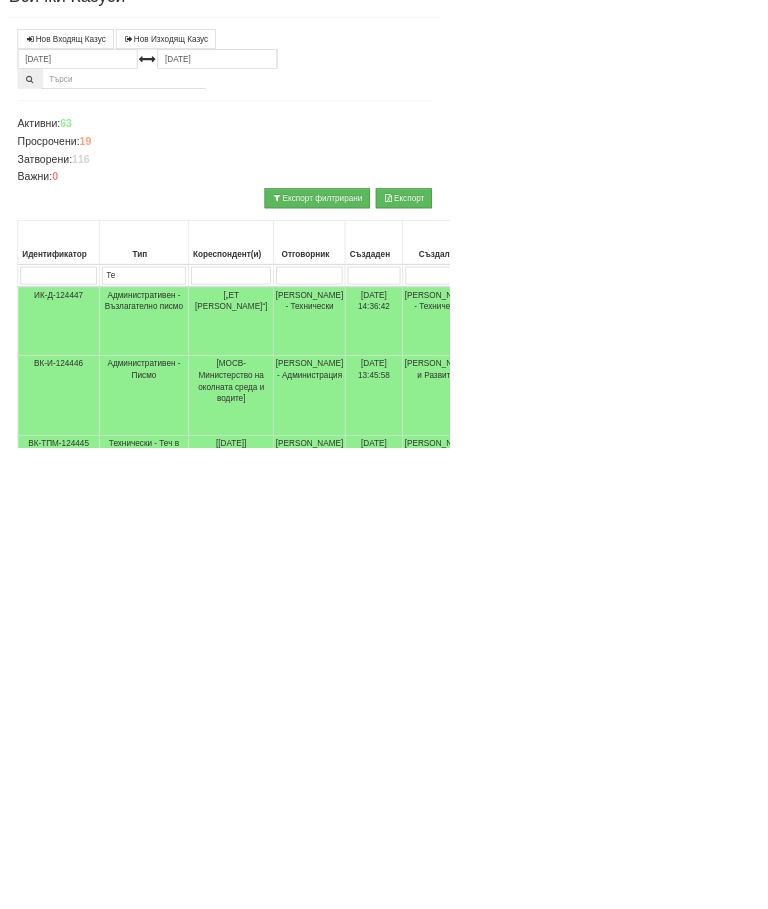 type on "Тех" 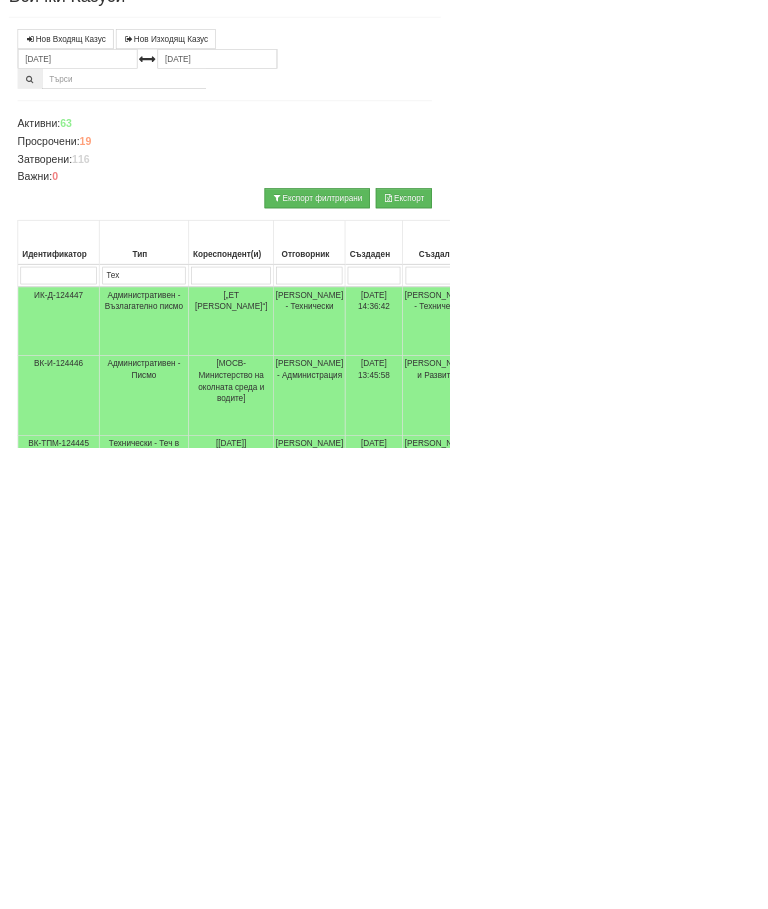 type on "Тех" 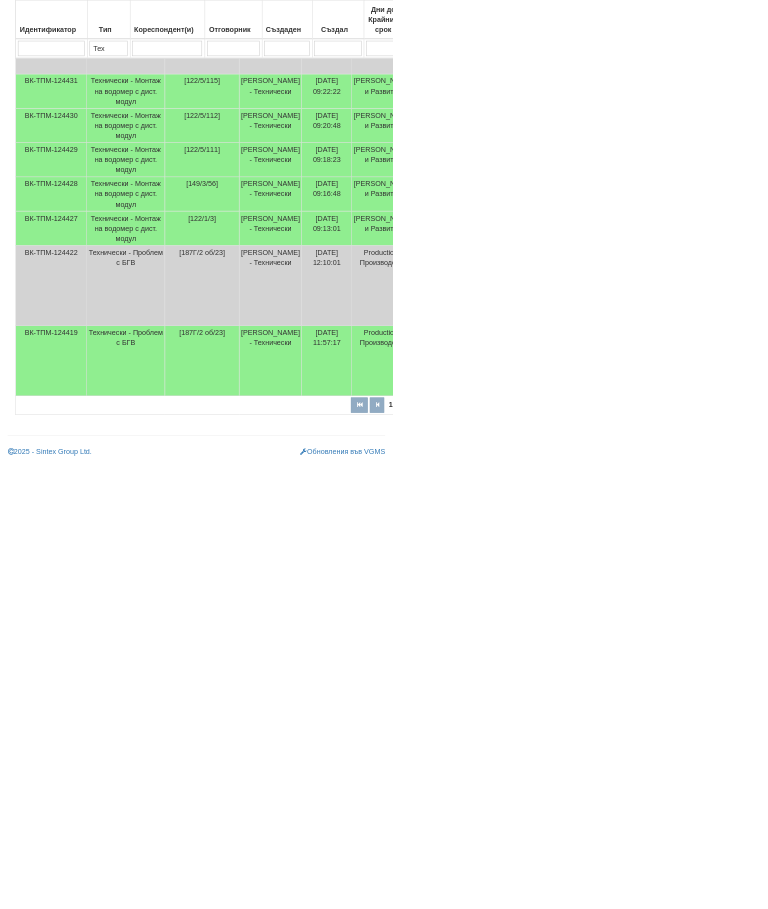 type on "Тех" 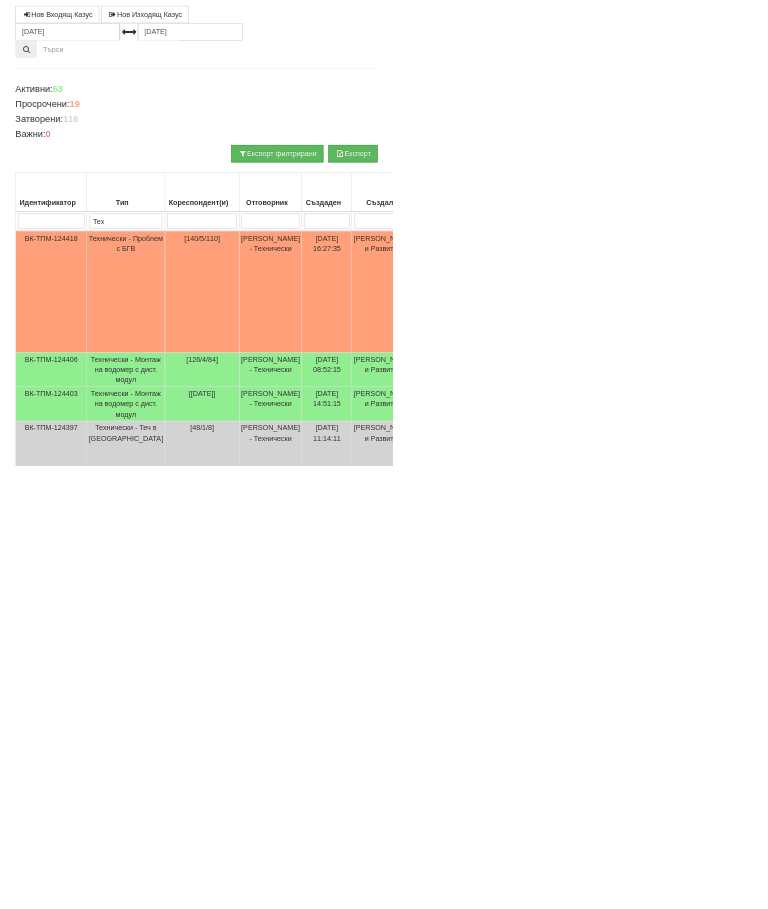 click at bounding box center [894, 1361] 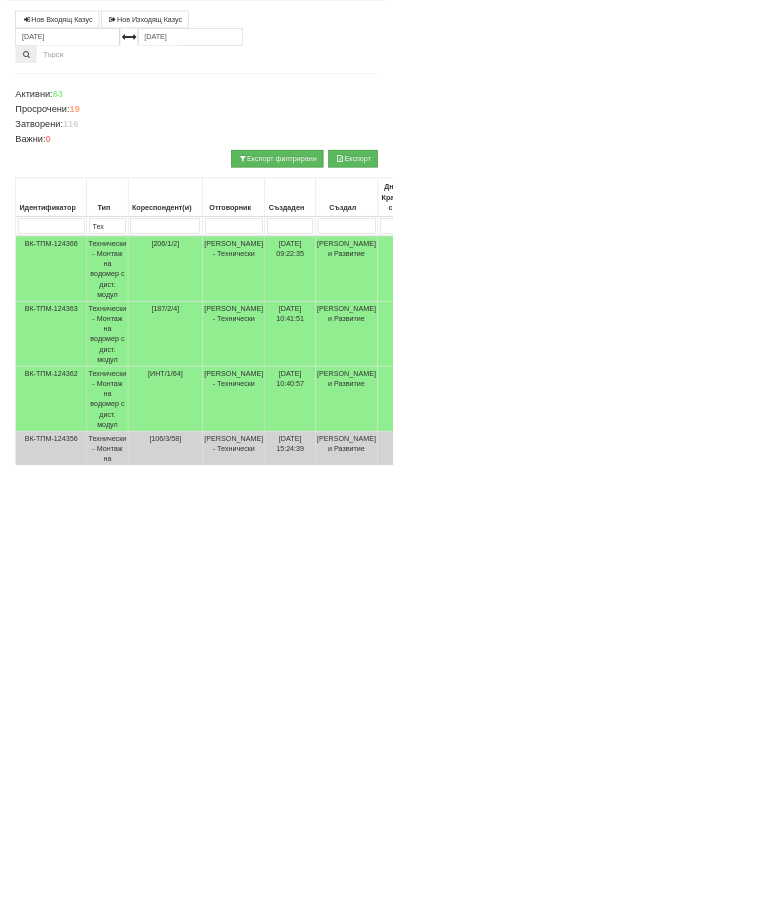 scroll, scrollTop: 173, scrollLeft: 0, axis: vertical 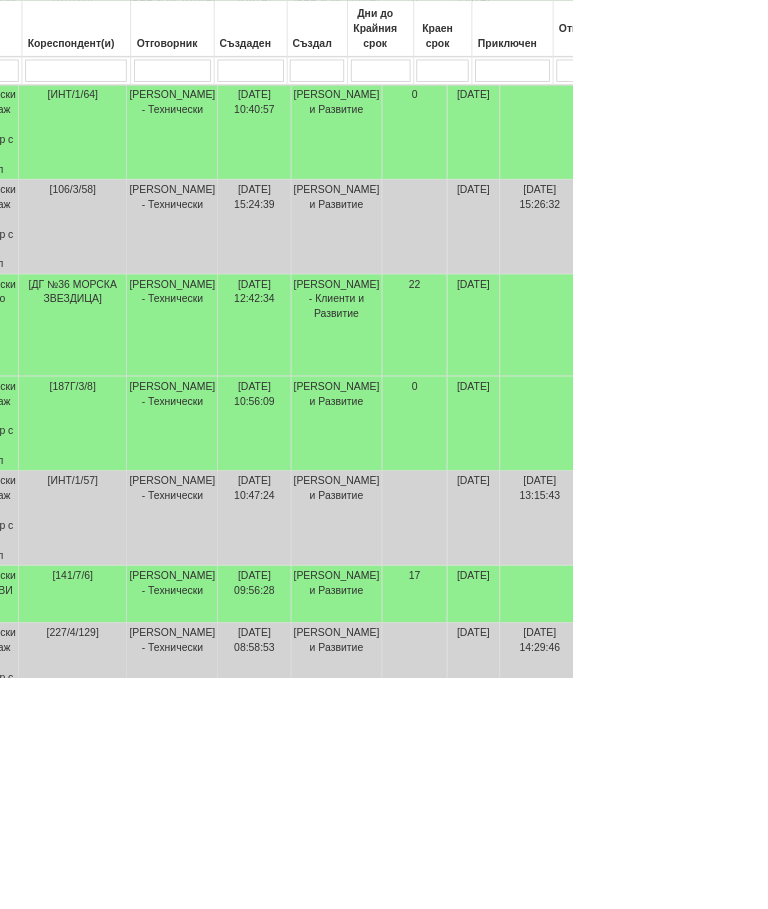 click at bounding box center [645, 1198] 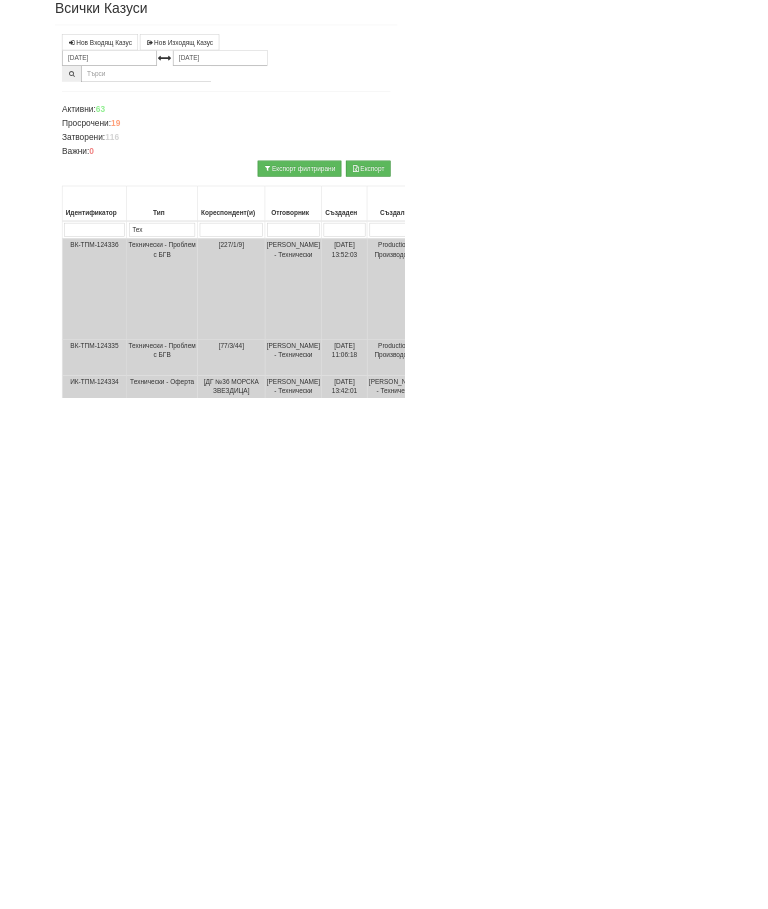 scroll, scrollTop: 165, scrollLeft: 0, axis: vertical 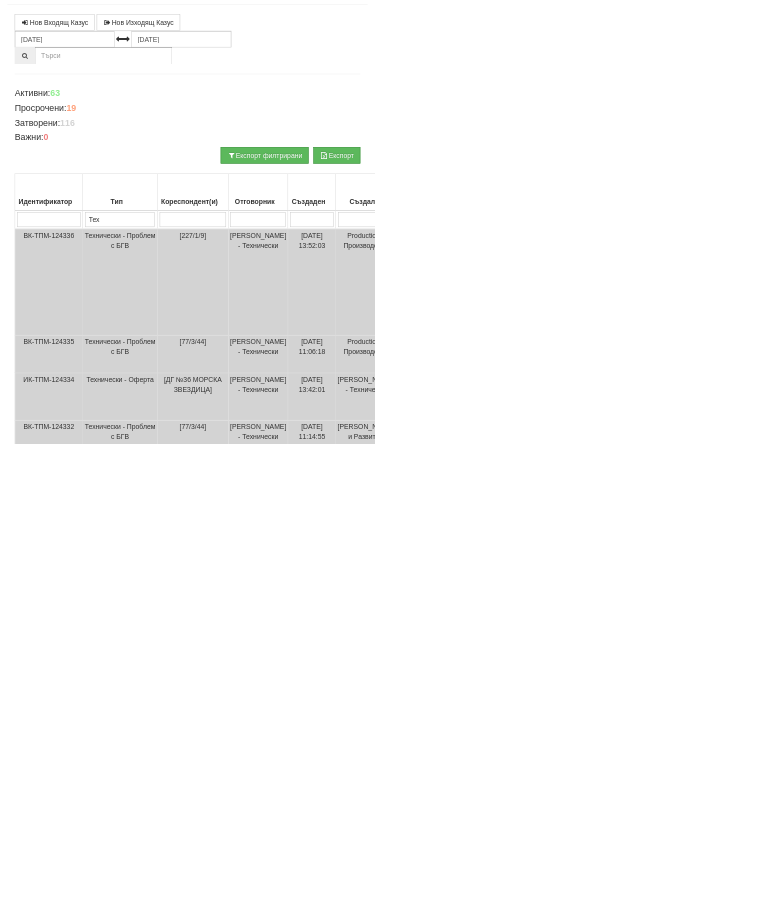 click at bounding box center (746, 1489) 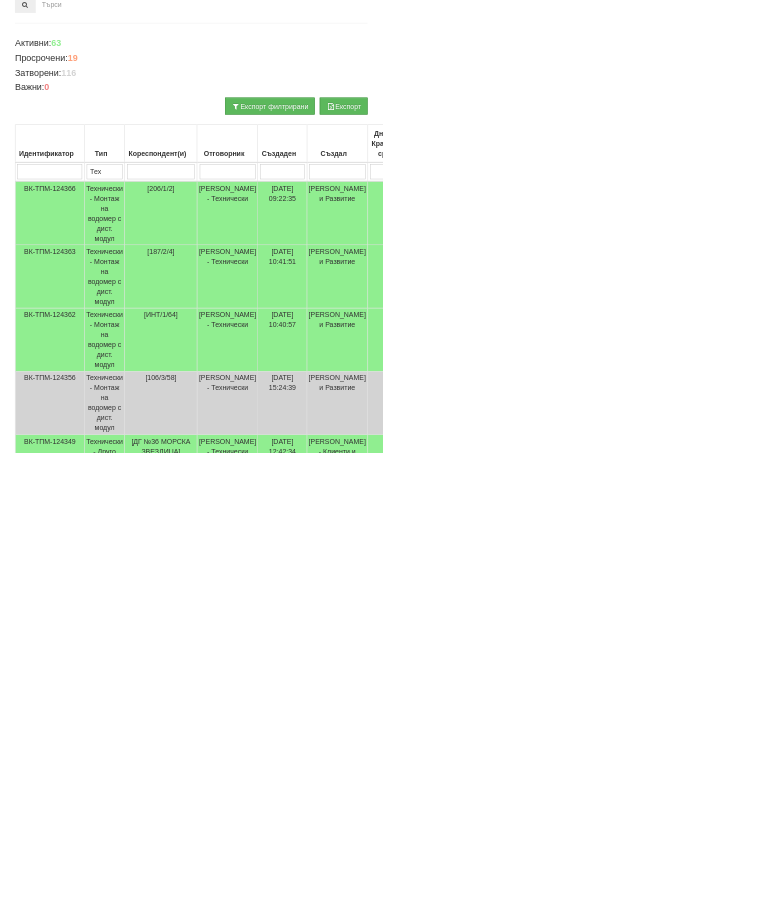 scroll, scrollTop: 271, scrollLeft: 0, axis: vertical 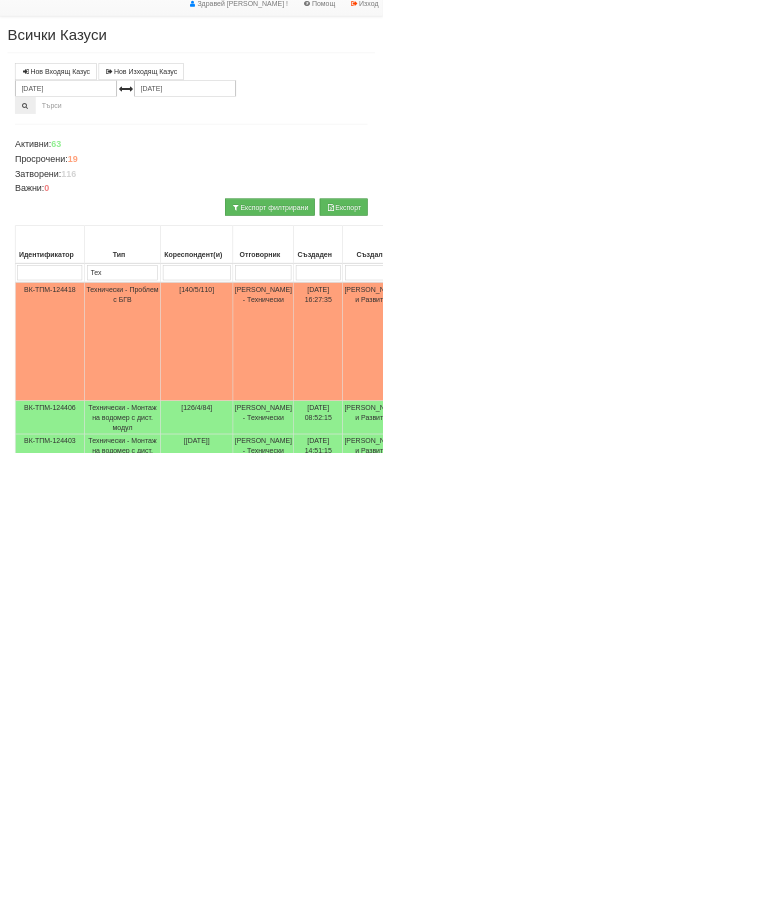 click on "Технически - Монтаж на водомер с дист. модул" at bounding box center [246, 837] 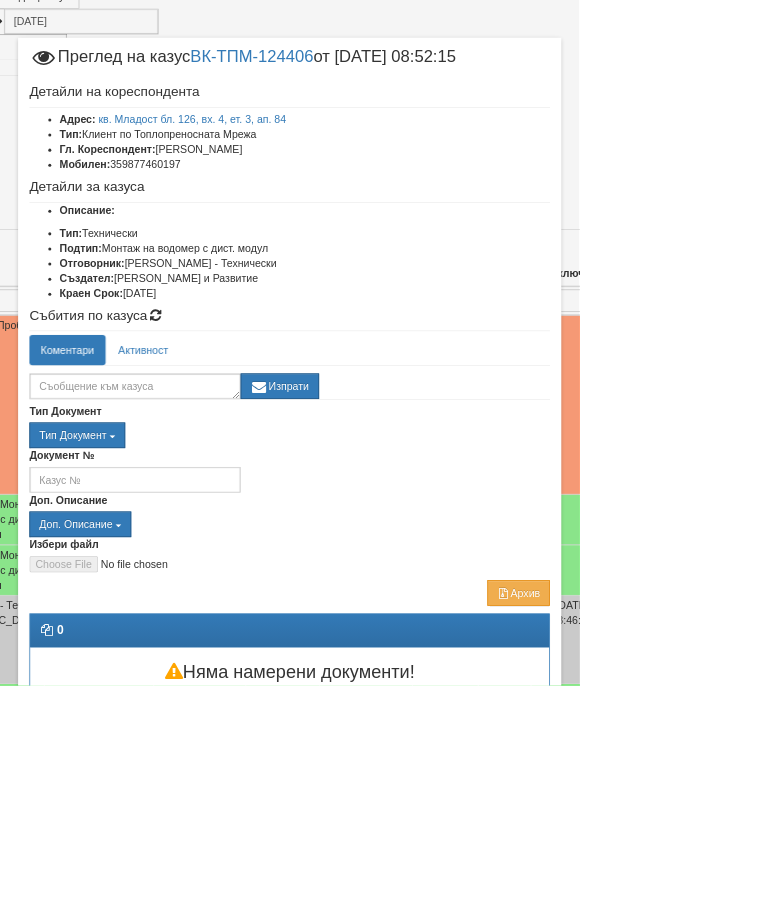 scroll, scrollTop: 227, scrollLeft: 278, axis: both 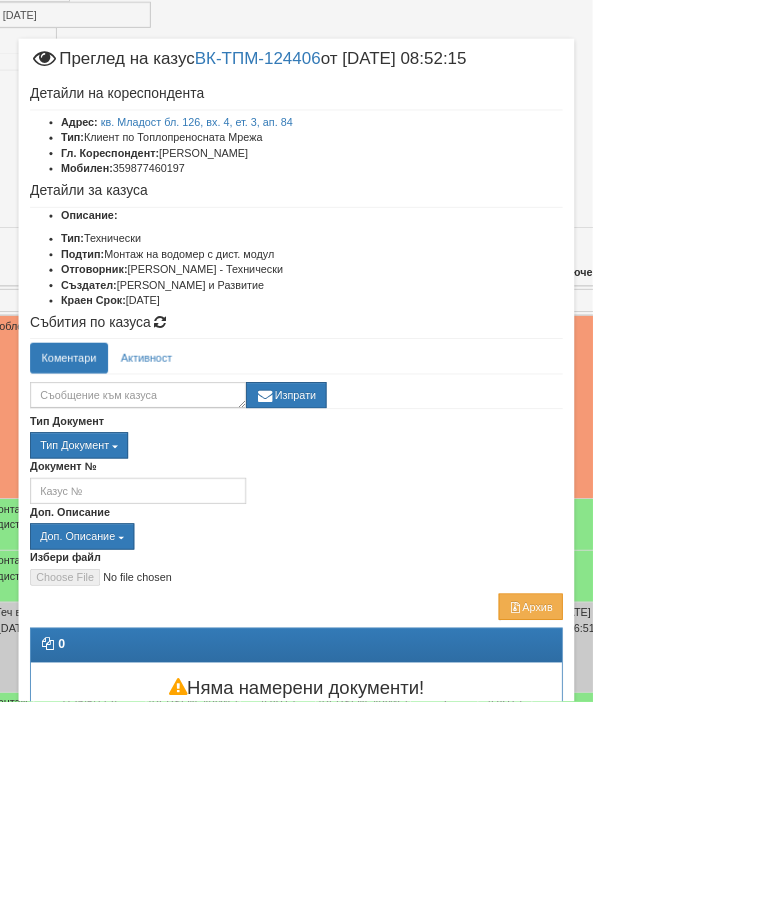 click on "Документ №" at bounding box center (384, 623) 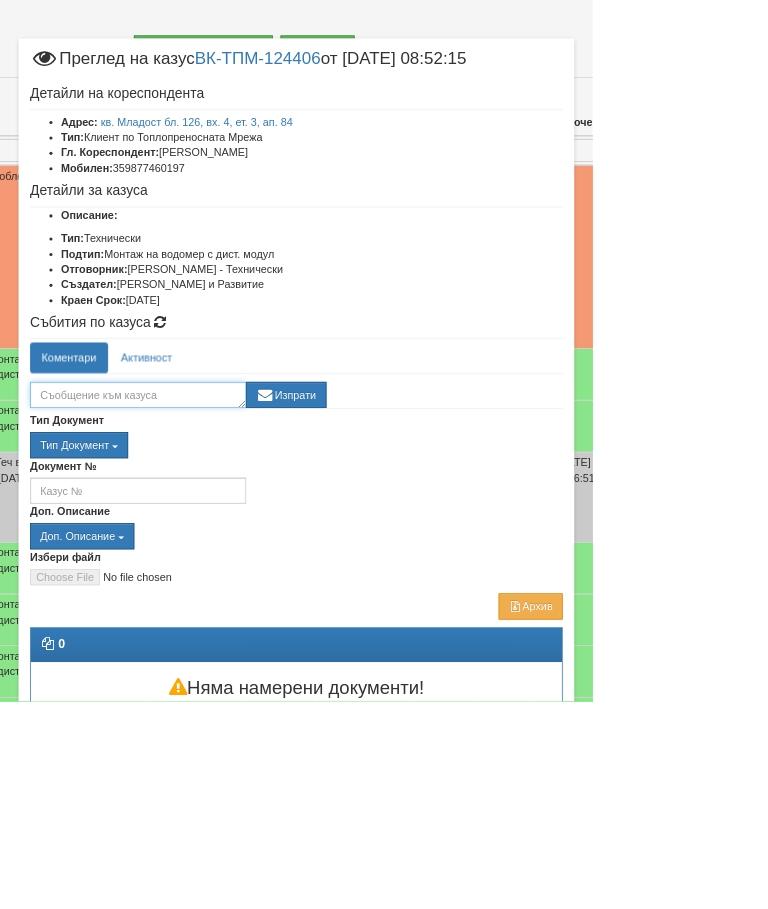 click at bounding box center [179, 512] 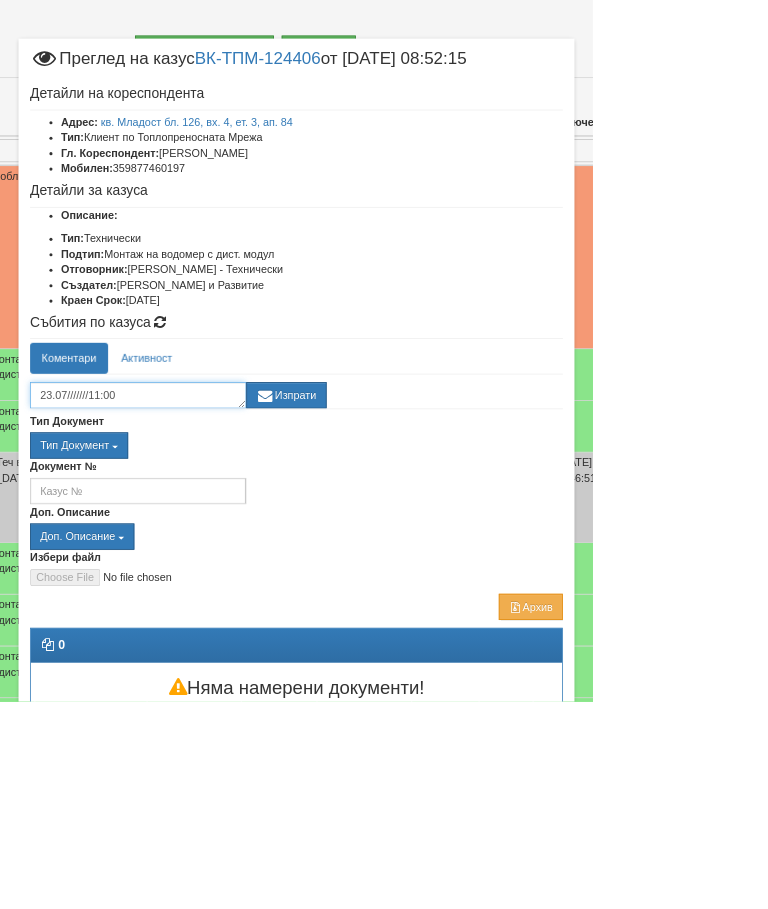 type on "23.07///////11:00" 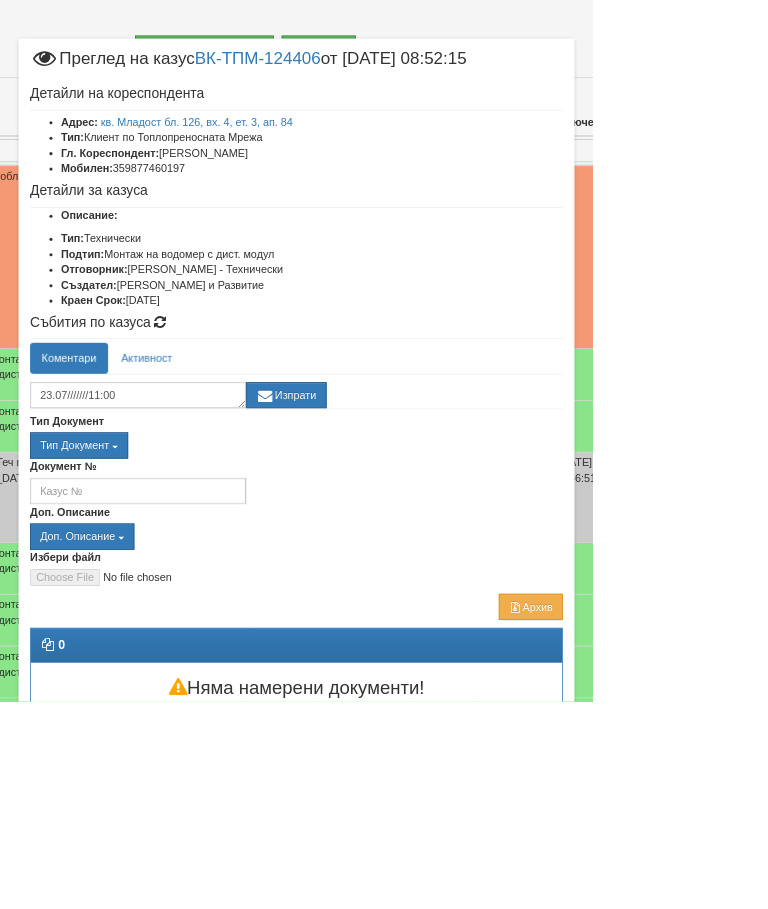 click on "Изпрати" at bounding box center (371, 512) 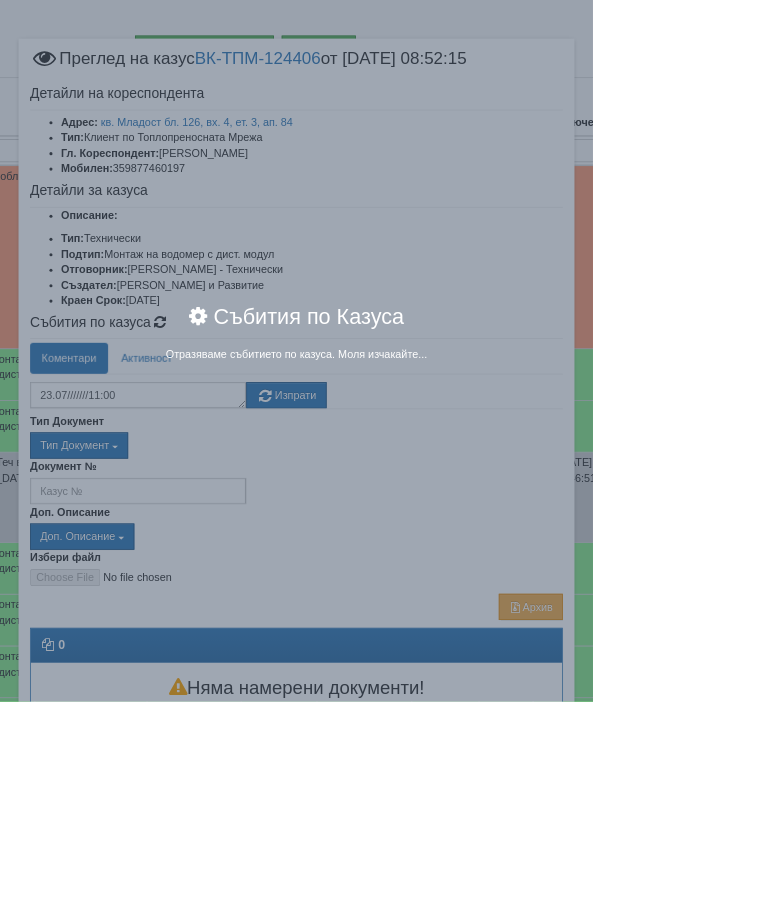 scroll, scrollTop: 421, scrollLeft: 278, axis: both 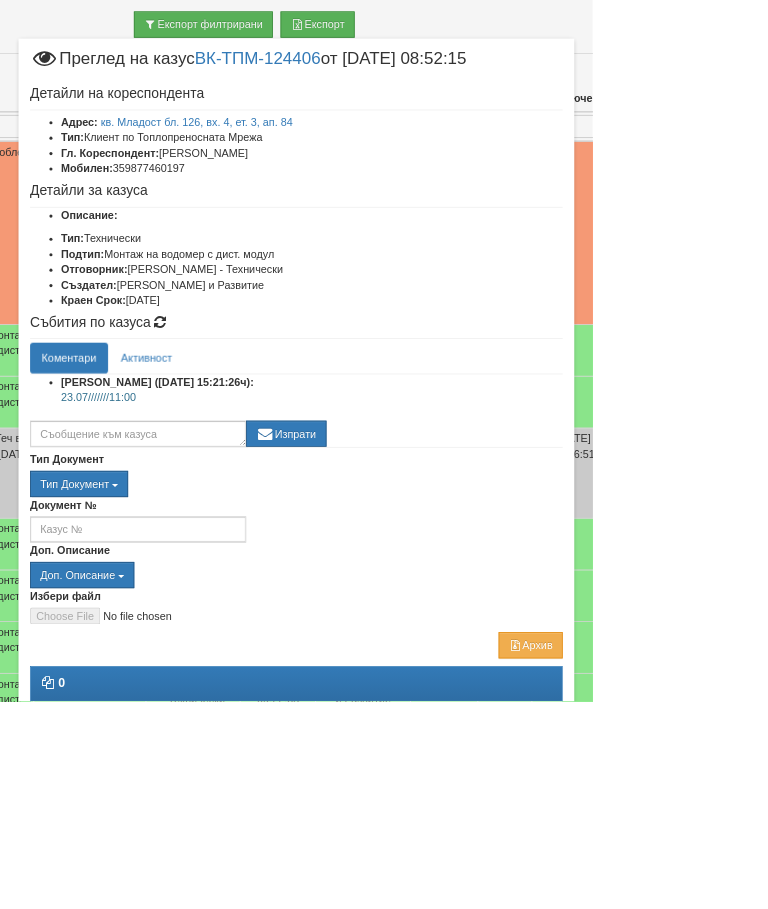 click on "Документ №" at bounding box center (384, 673) 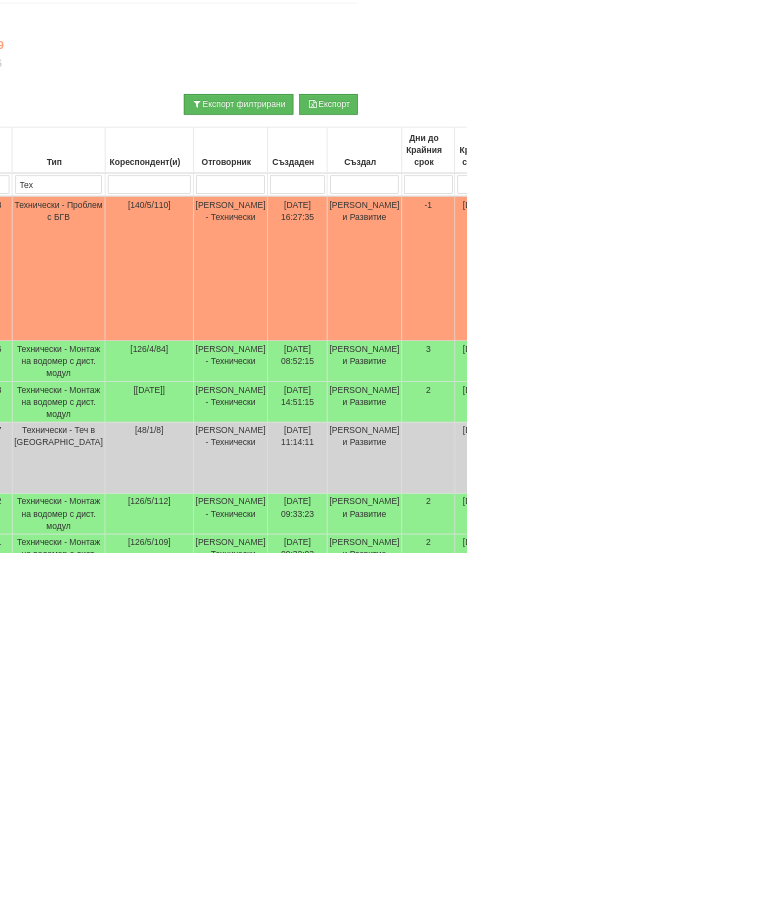 scroll, scrollTop: 65, scrollLeft: 7, axis: both 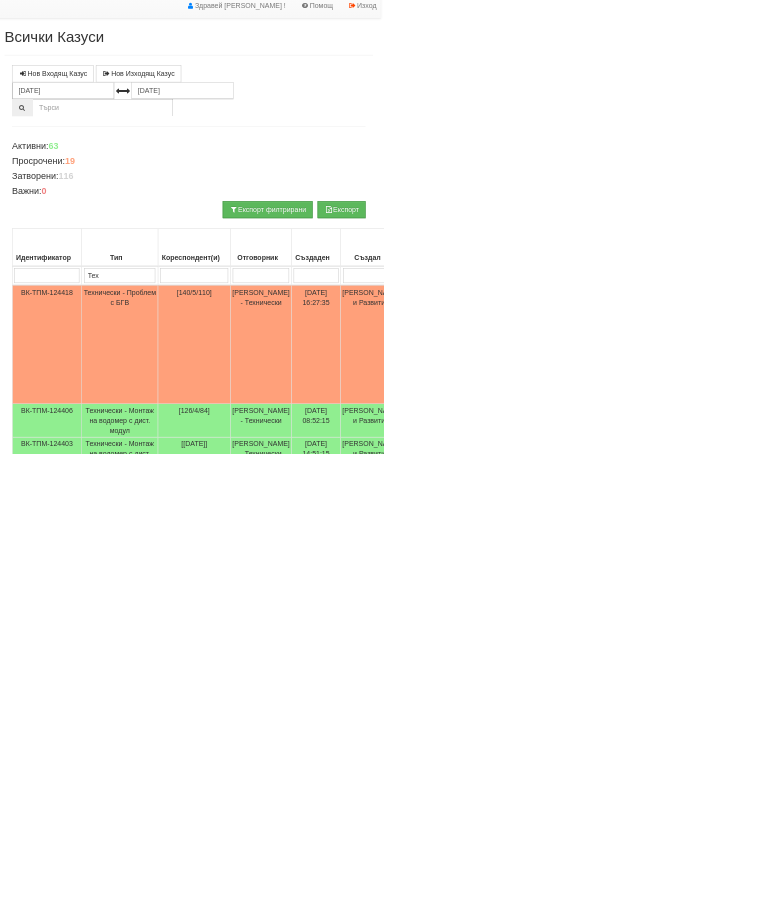 click on "Технически - Монтаж на водомер с дист. модул" at bounding box center (239, 841) 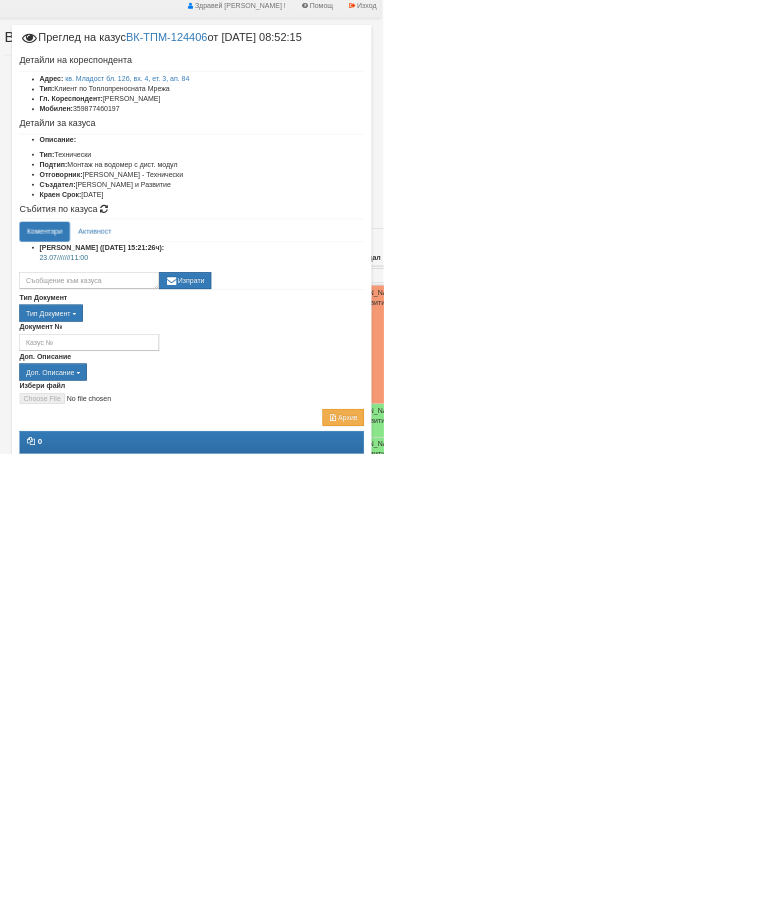 click on "Приключи казуса" at bounding box center (384, 1003) 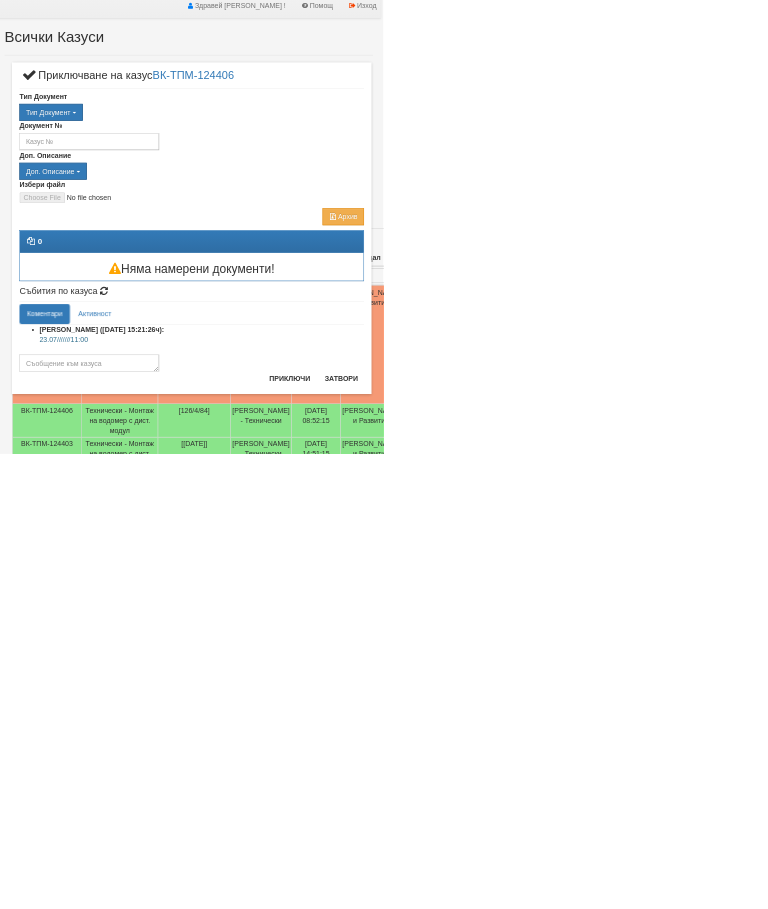 click on "Затвори" at bounding box center (683, 758) 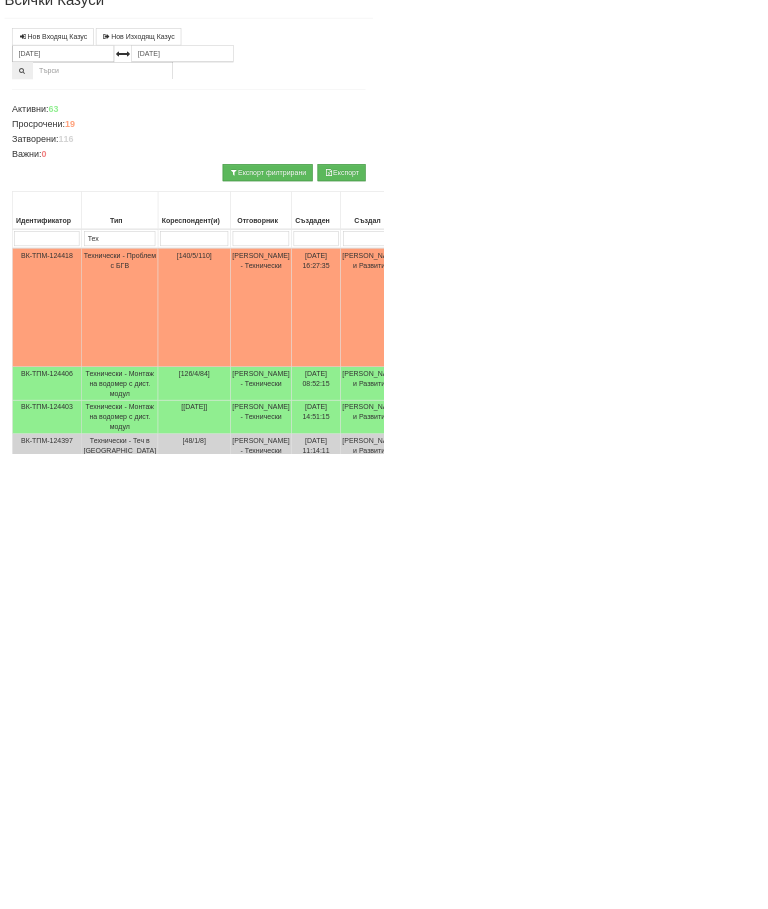 scroll, scrollTop: 136, scrollLeft: 7, axis: both 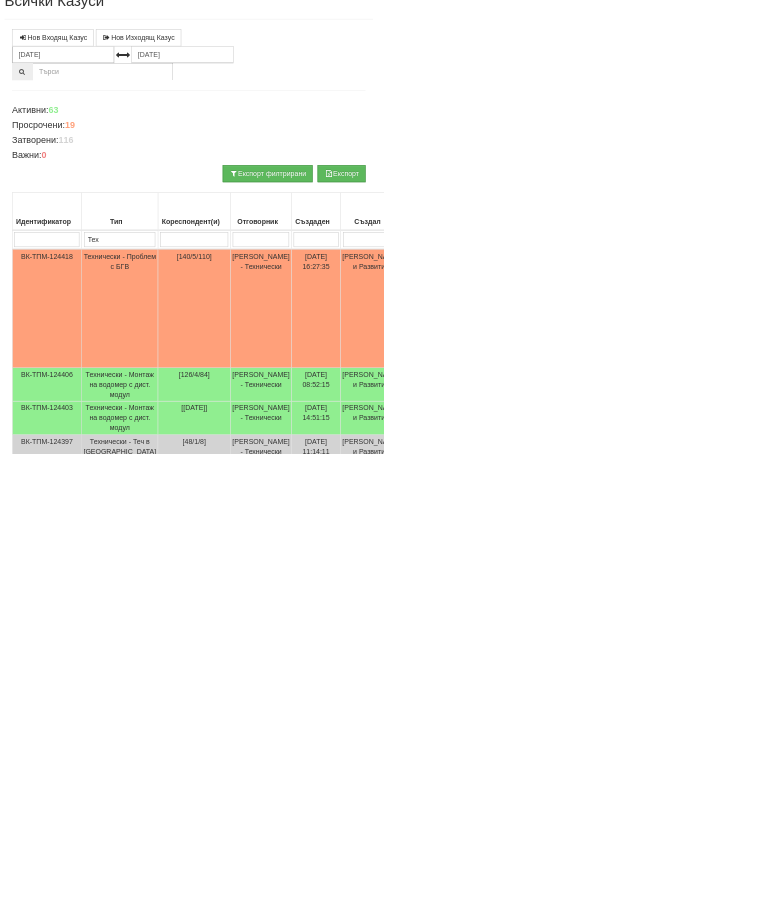 click at bounding box center (726, 1408) 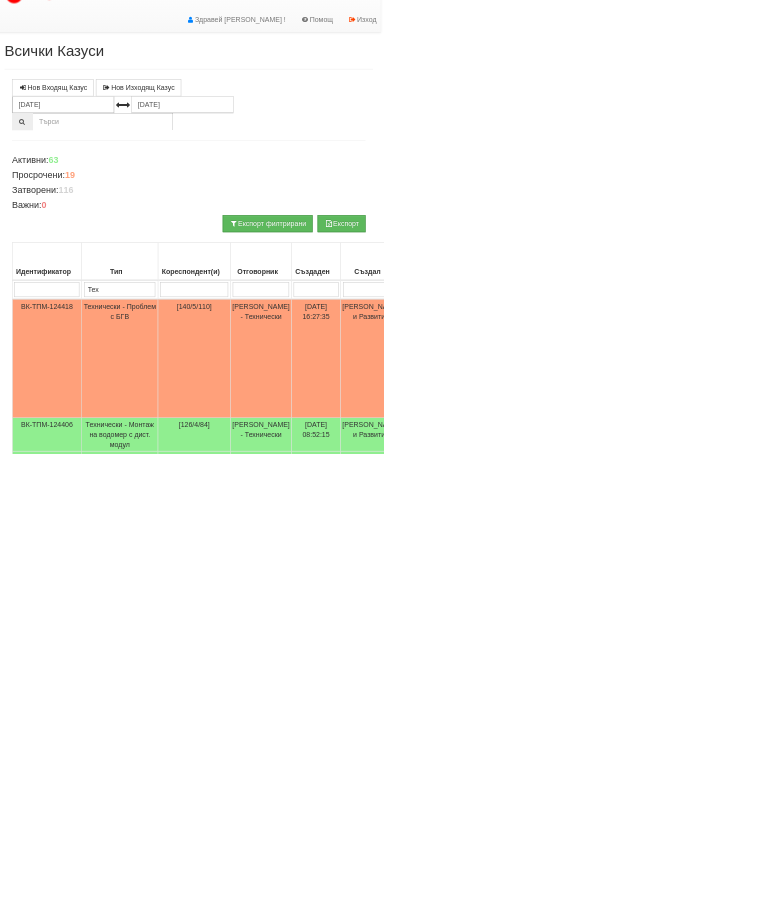 select on "1" 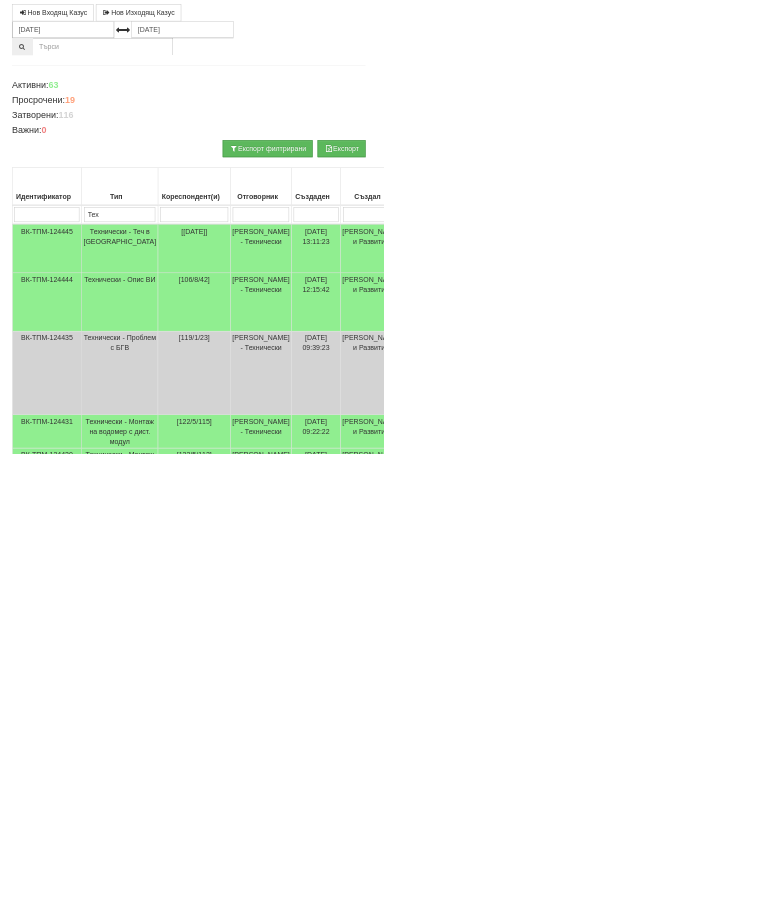 scroll, scrollTop: 186, scrollLeft: 7, axis: both 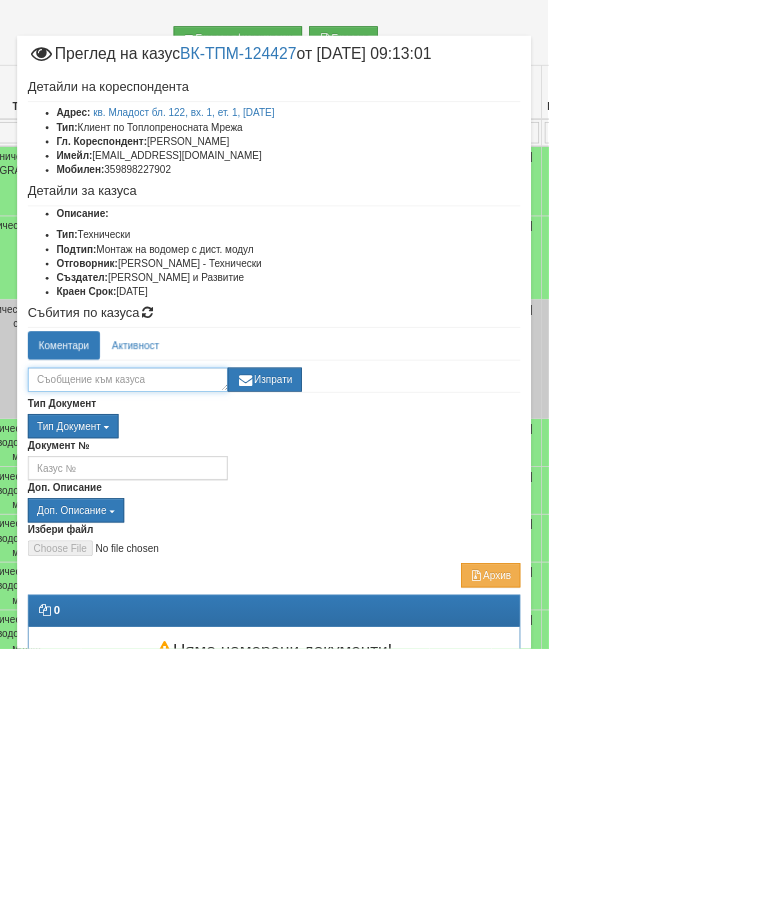click at bounding box center [179, 532] 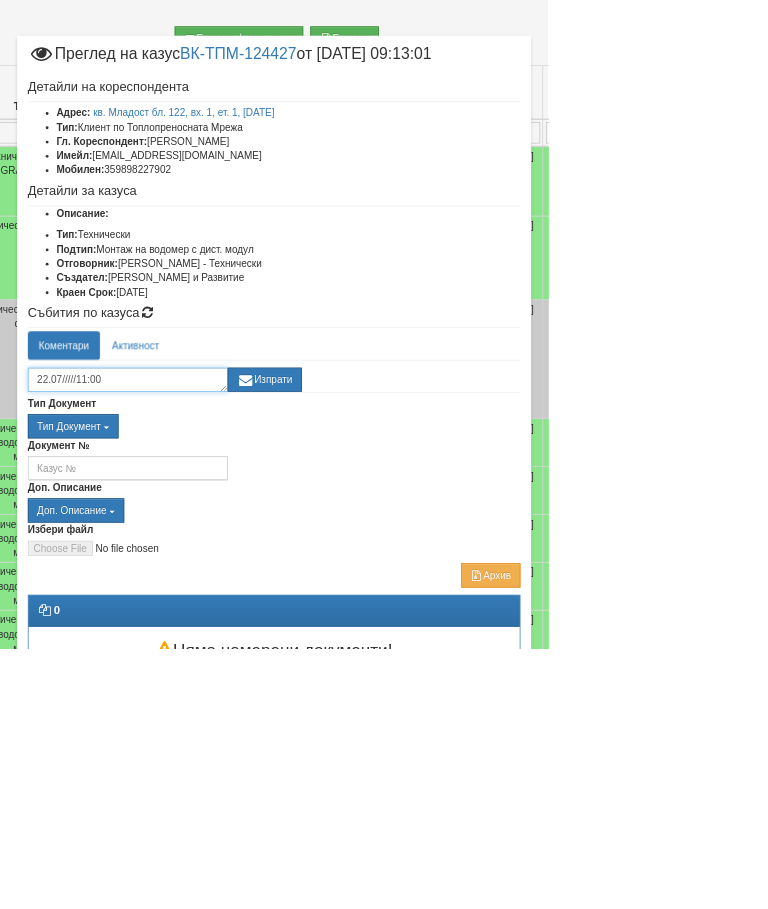 type on "22.07/////11:00" 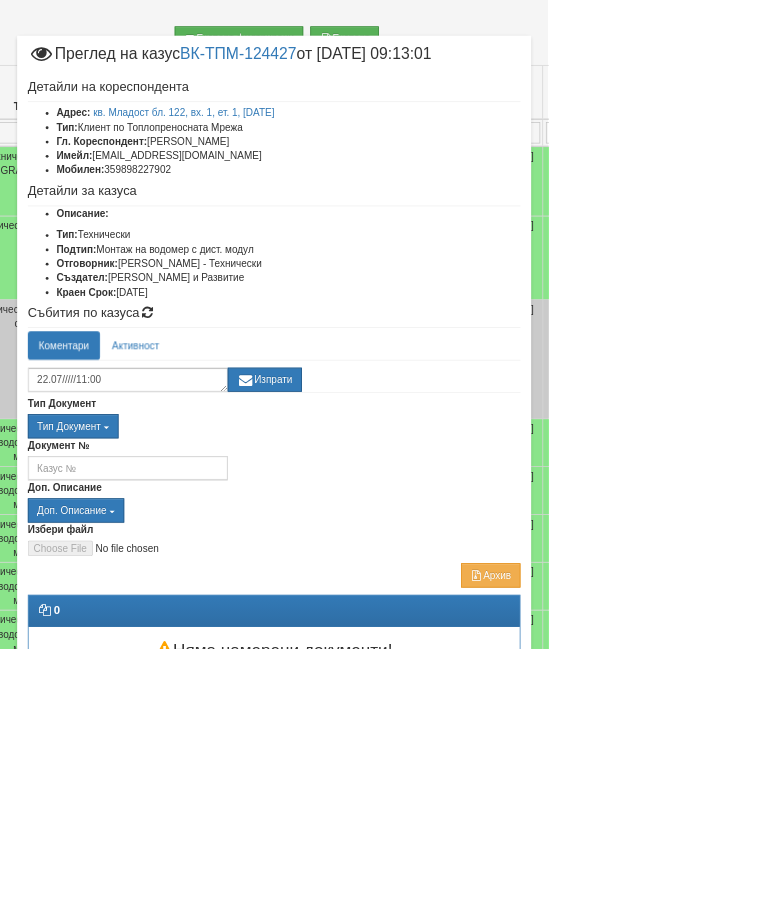 click on "Изпрати" at bounding box center (371, 532) 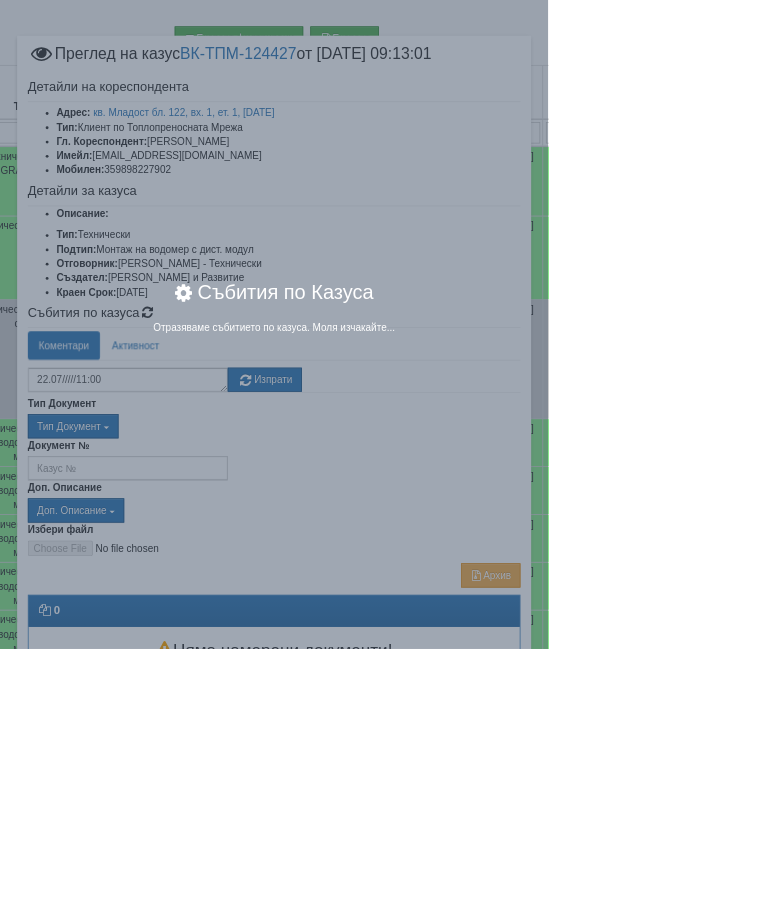 scroll, scrollTop: 430, scrollLeft: 209, axis: both 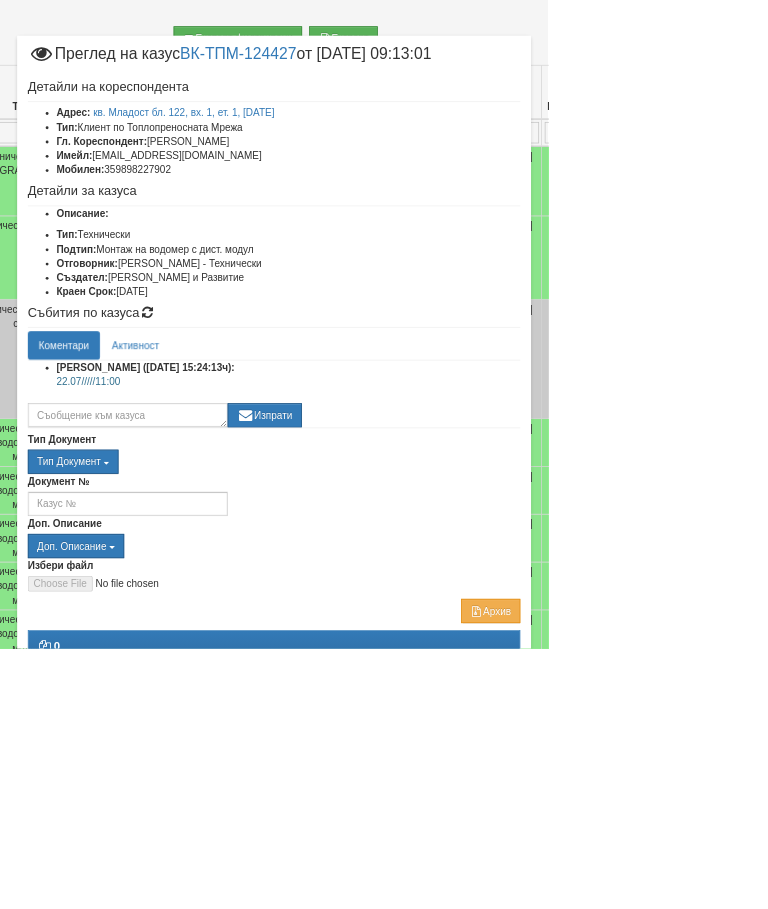 click on "Отказ" at bounding box center [693, 1056] 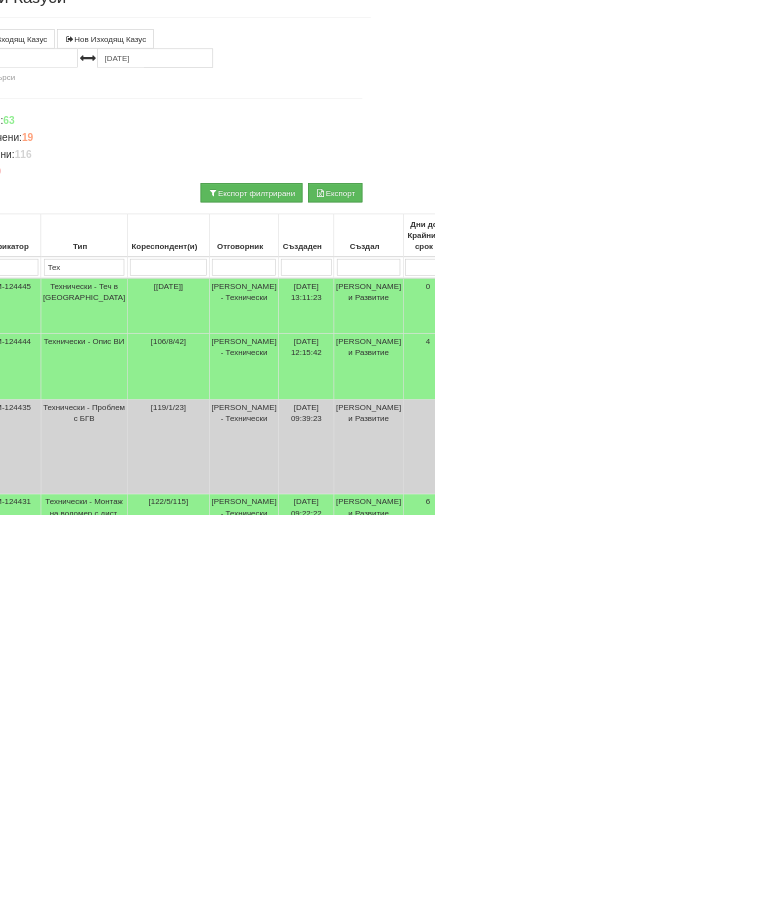 scroll, scrollTop: 0, scrollLeft: 0, axis: both 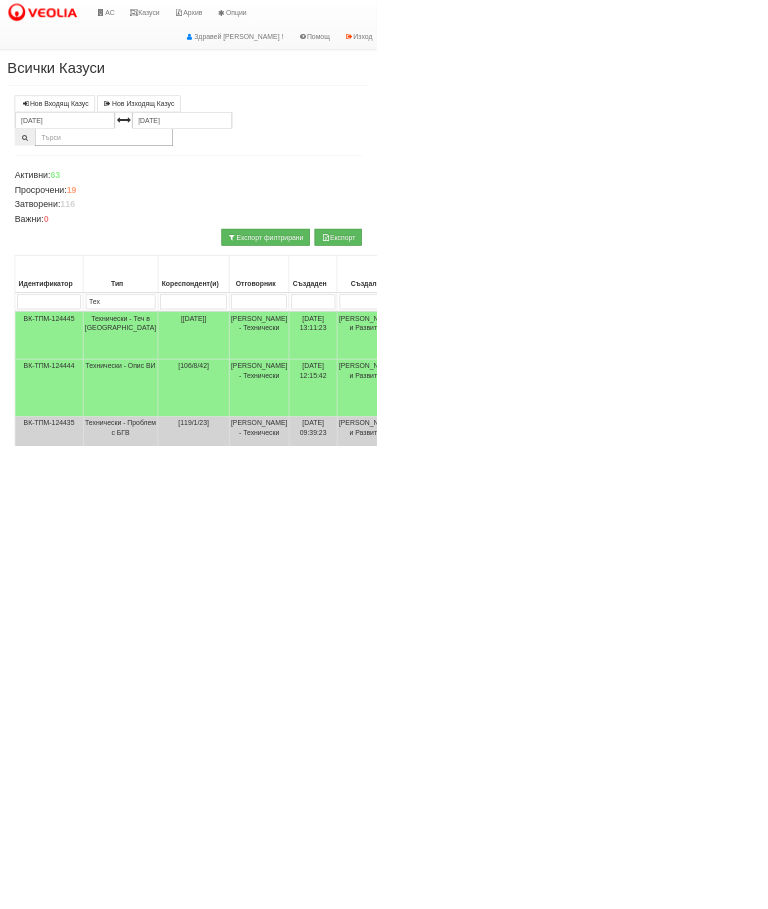 click at bounding box center [1433, 616] 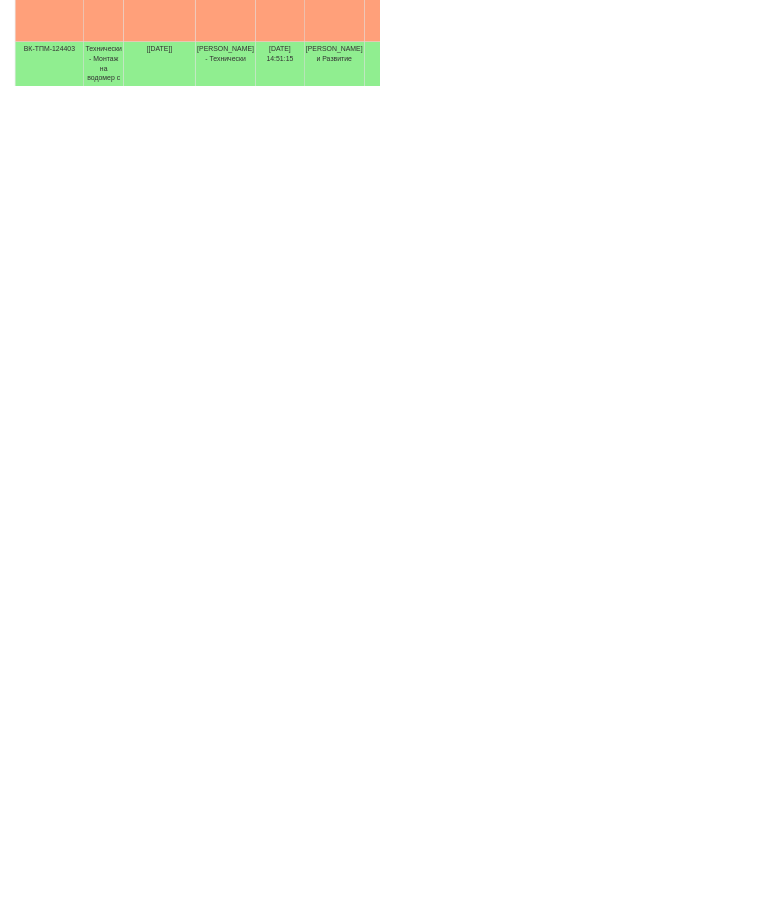 scroll, scrollTop: 0, scrollLeft: 0, axis: both 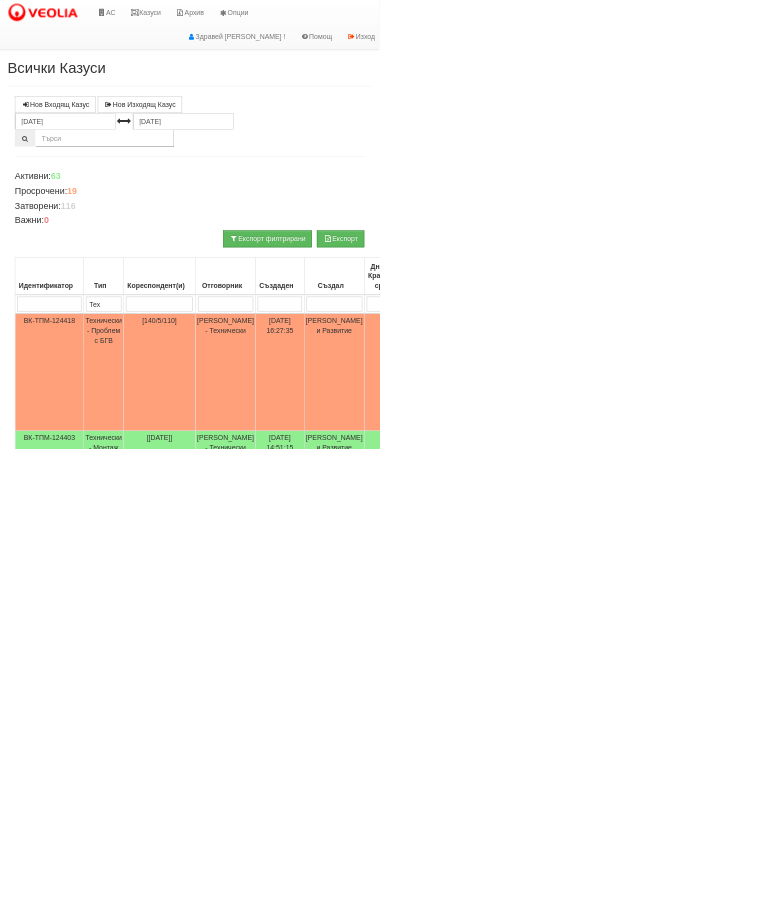 type on "2" 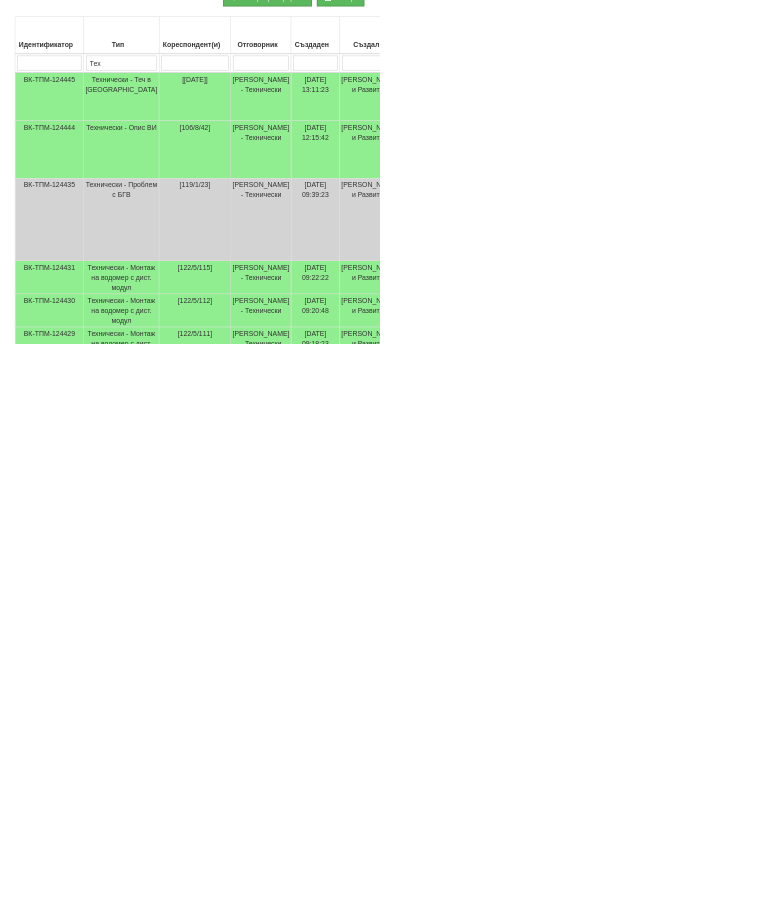 scroll, scrollTop: 310, scrollLeft: 0, axis: vertical 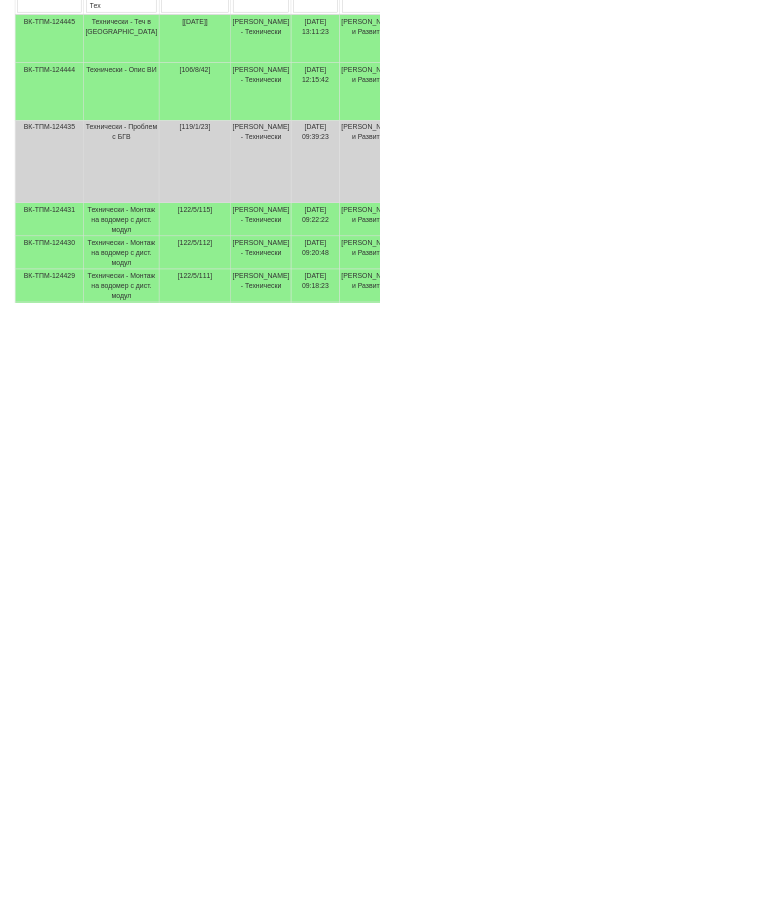 click on "Технически - Монтаж на водомер с дист. модул" at bounding box center [246, 874] 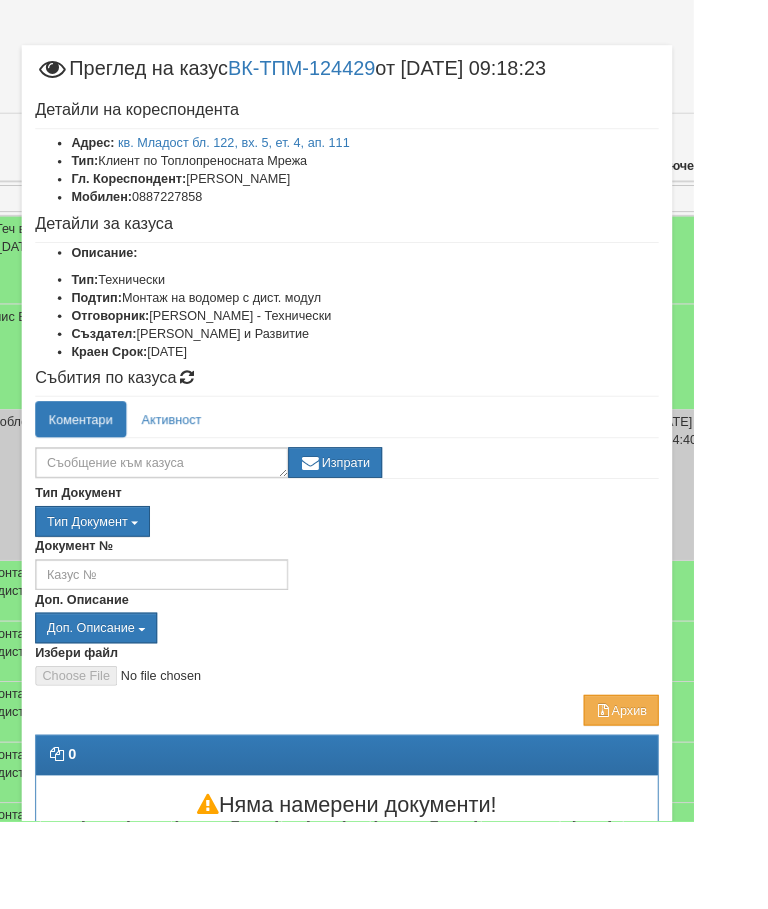 scroll, scrollTop: 405, scrollLeft: 304, axis: both 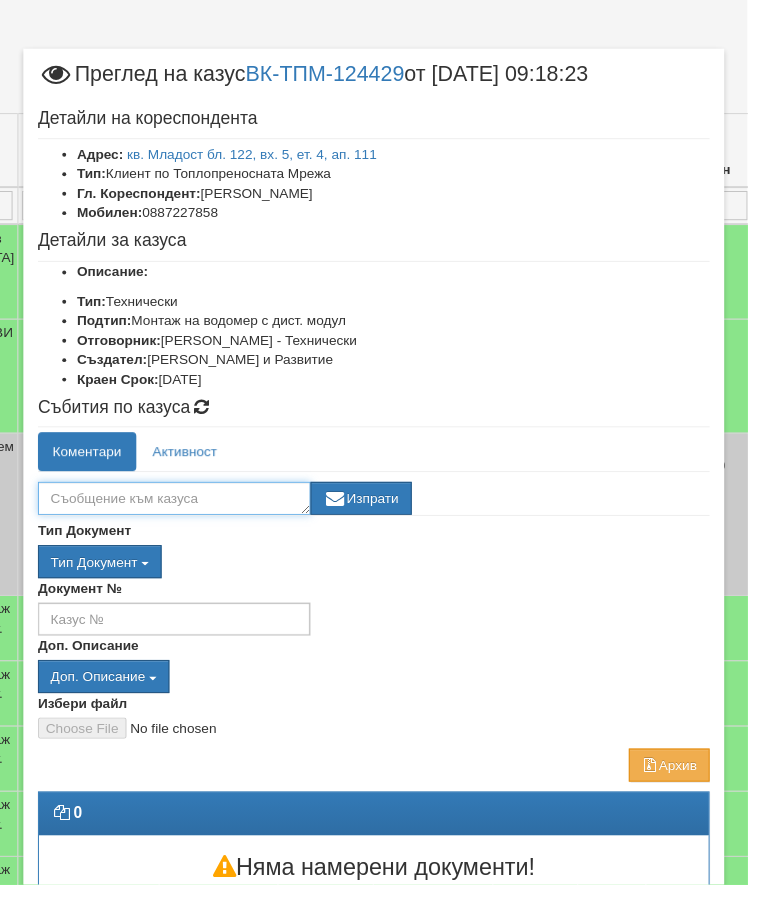 click at bounding box center [179, 512] 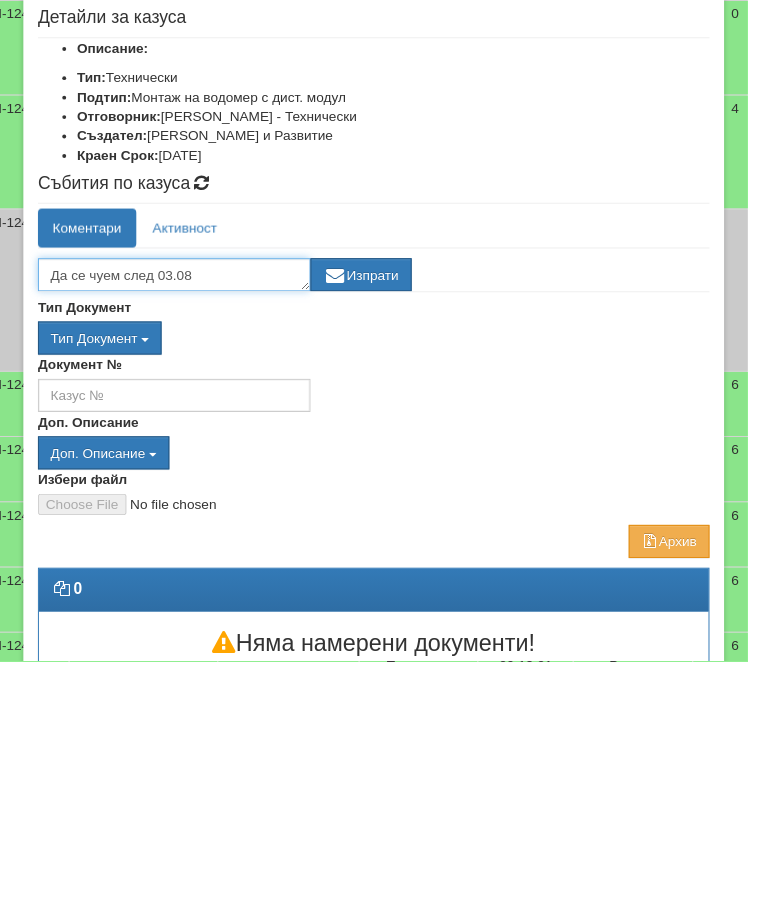 type on "Да се чуем след 03.08" 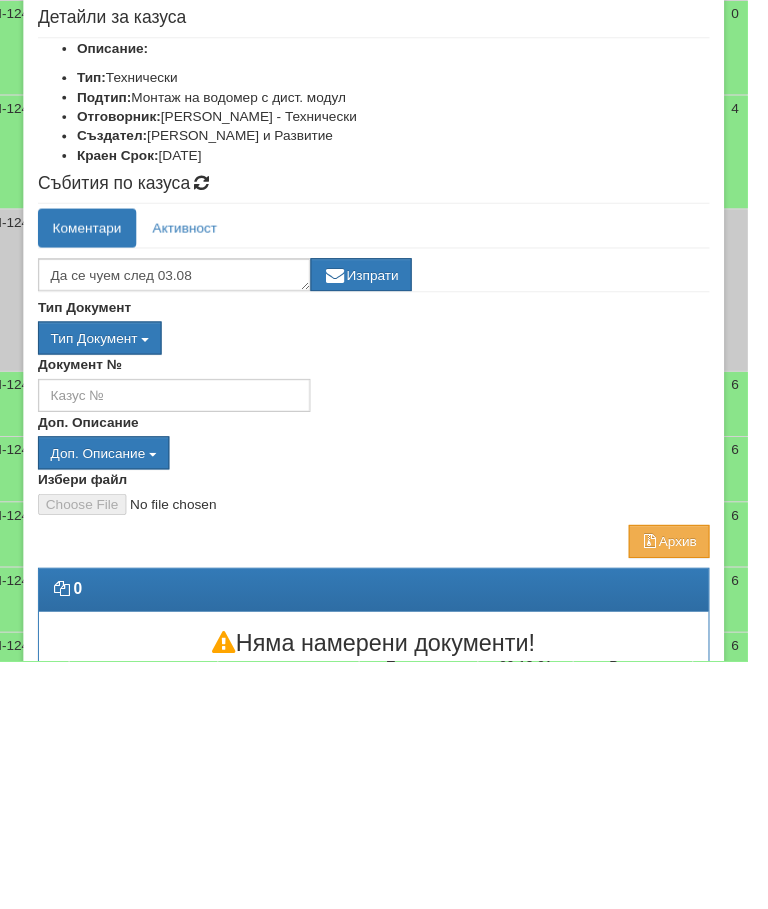 click on "Изпрати" at bounding box center [371, 512] 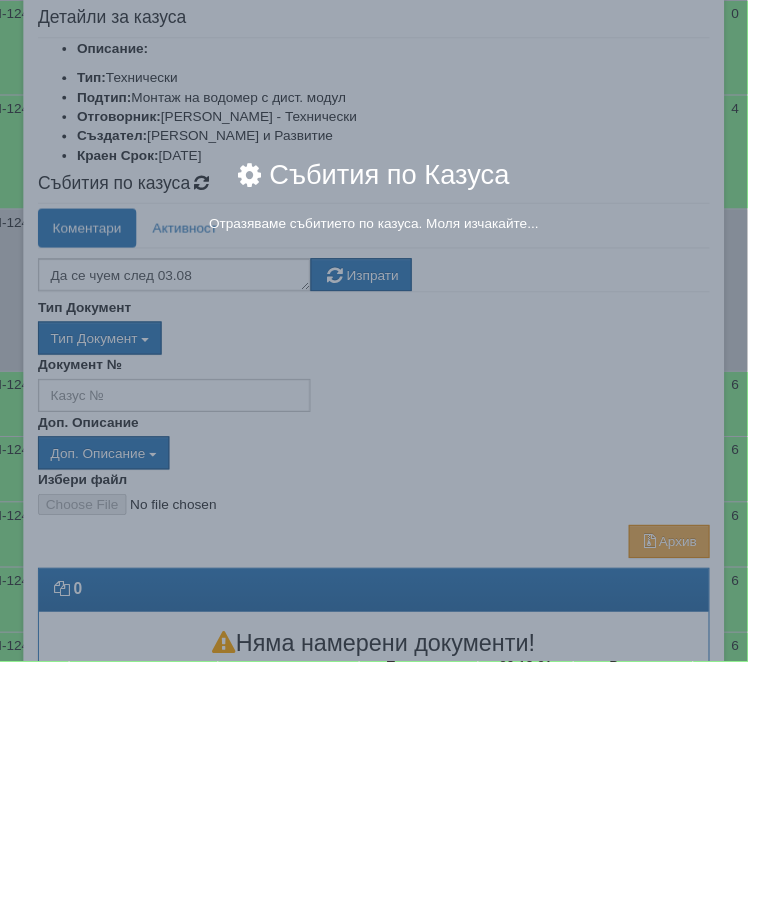 scroll, scrollTop: 635, scrollLeft: 99, axis: both 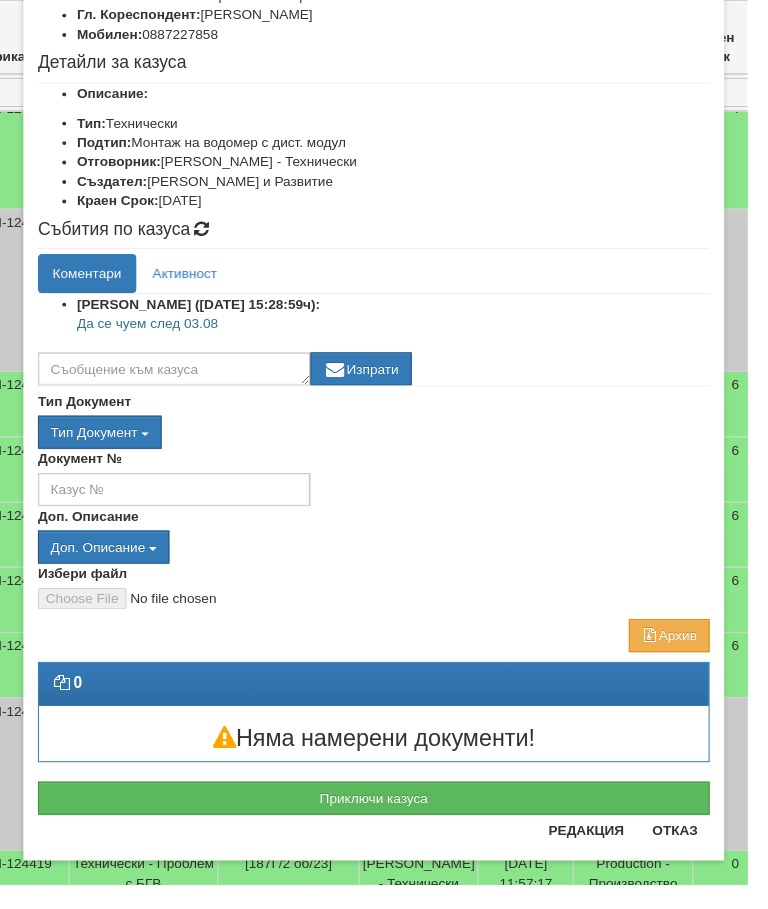 click on "Отказ" at bounding box center (693, 853) 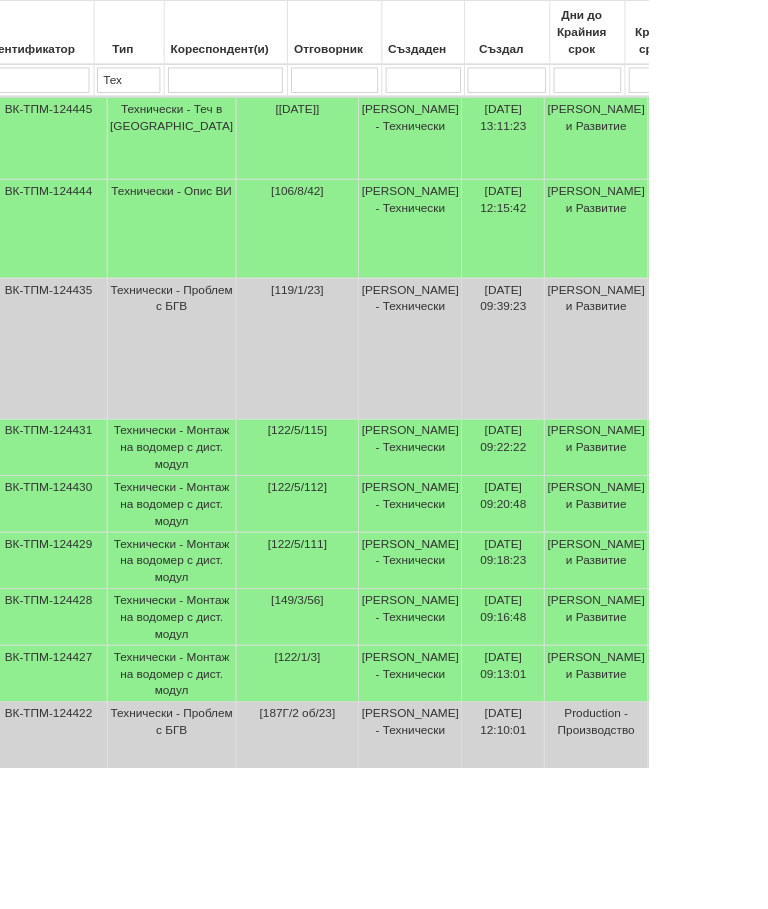 scroll, scrollTop: 514, scrollLeft: 36, axis: both 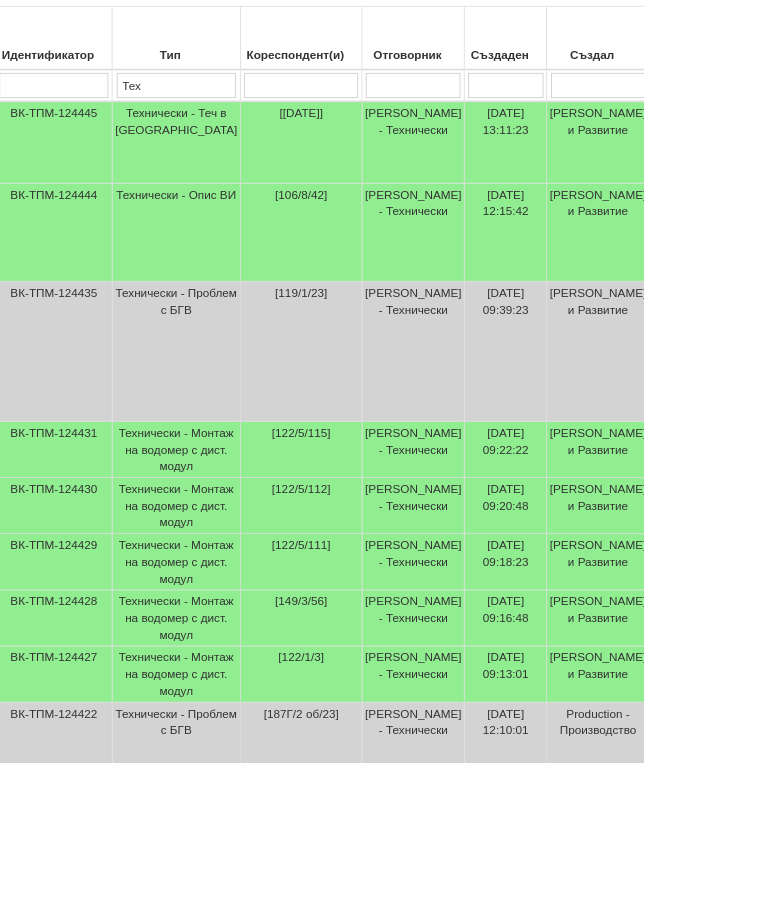 click on "Технически - Монтаж на водомер с дист. модул" at bounding box center [210, 603] 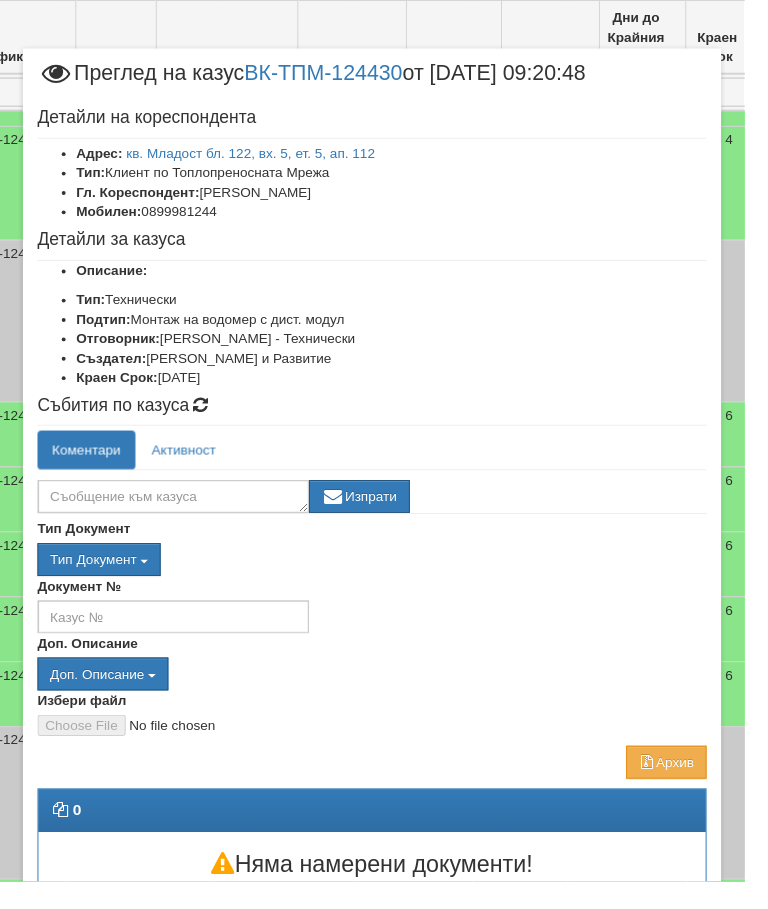 scroll, scrollTop: 602, scrollLeft: 104, axis: both 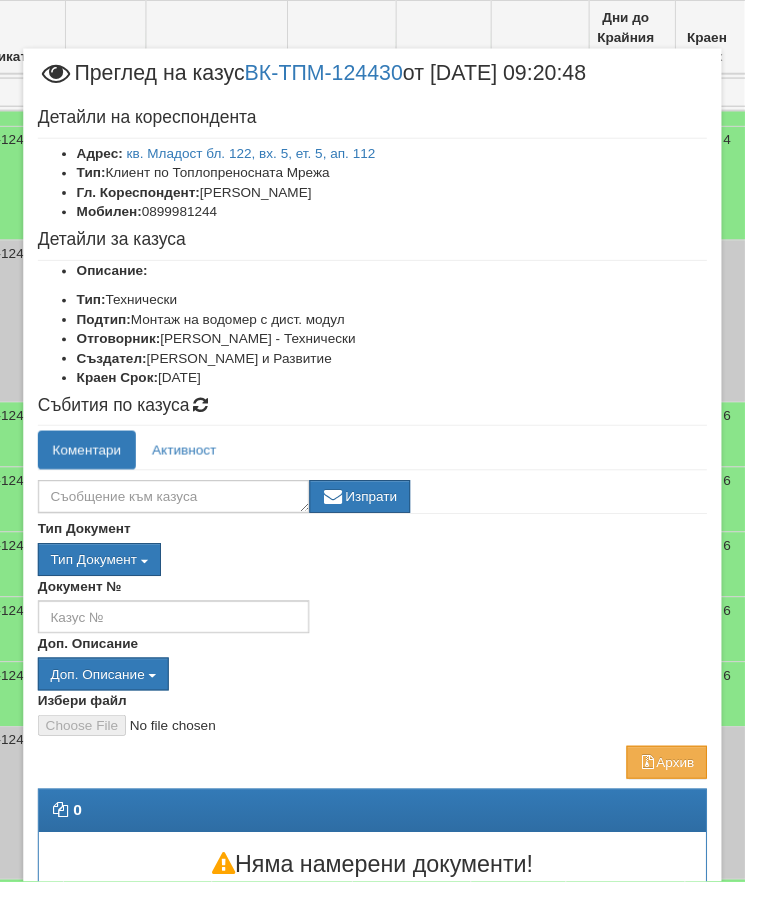 click on "Избери файл" at bounding box center (384, 735) 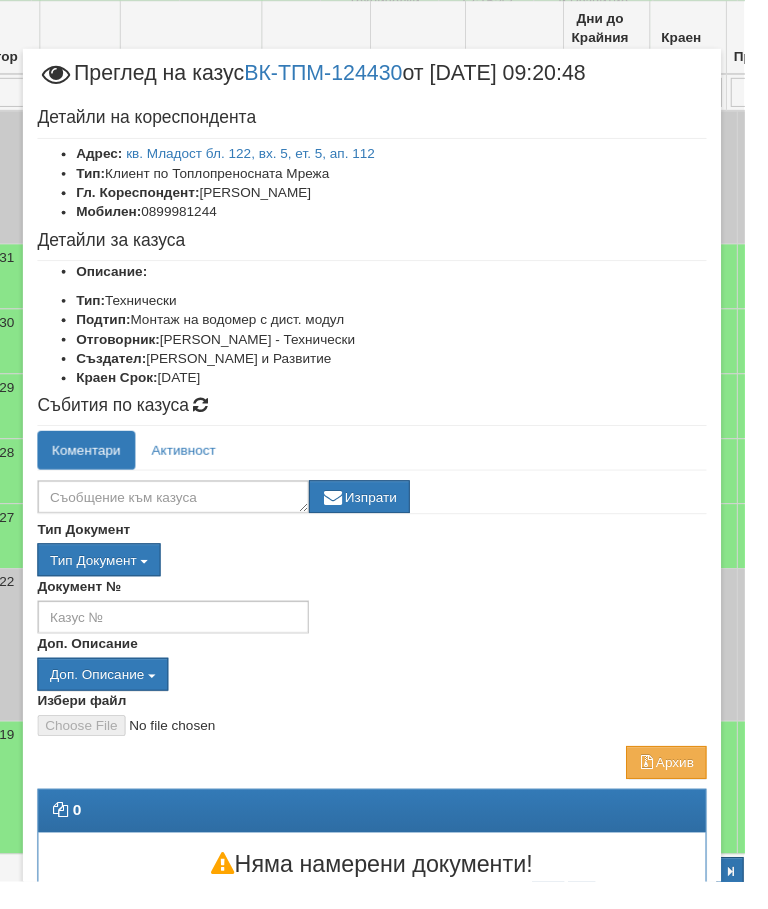 scroll, scrollTop: 789, scrollLeft: 163, axis: both 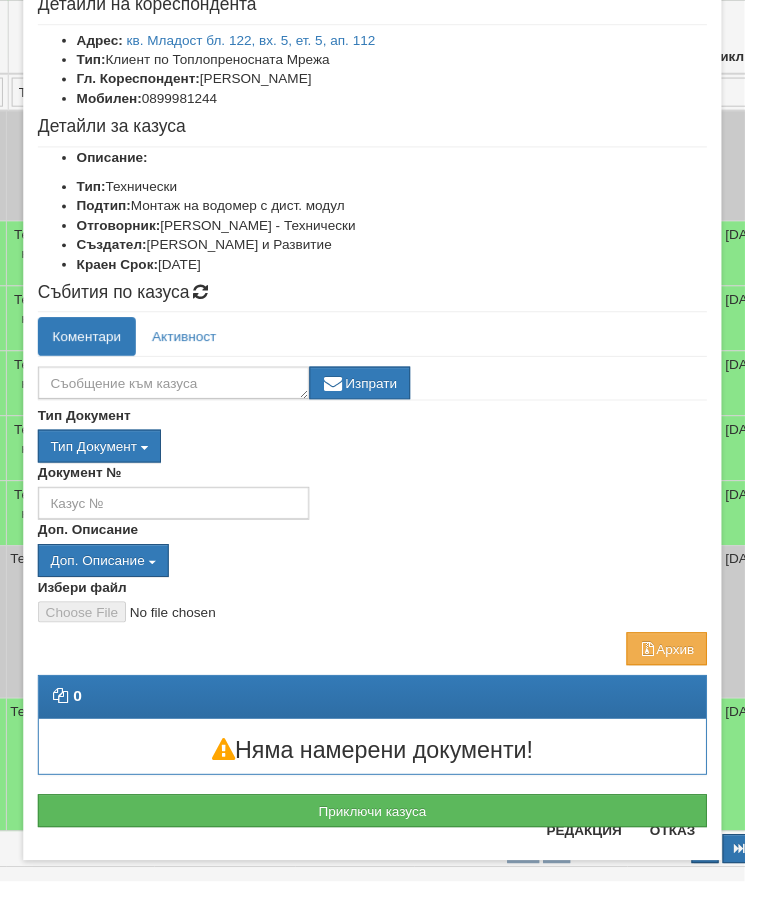 click on "Отказ" at bounding box center (693, 856) 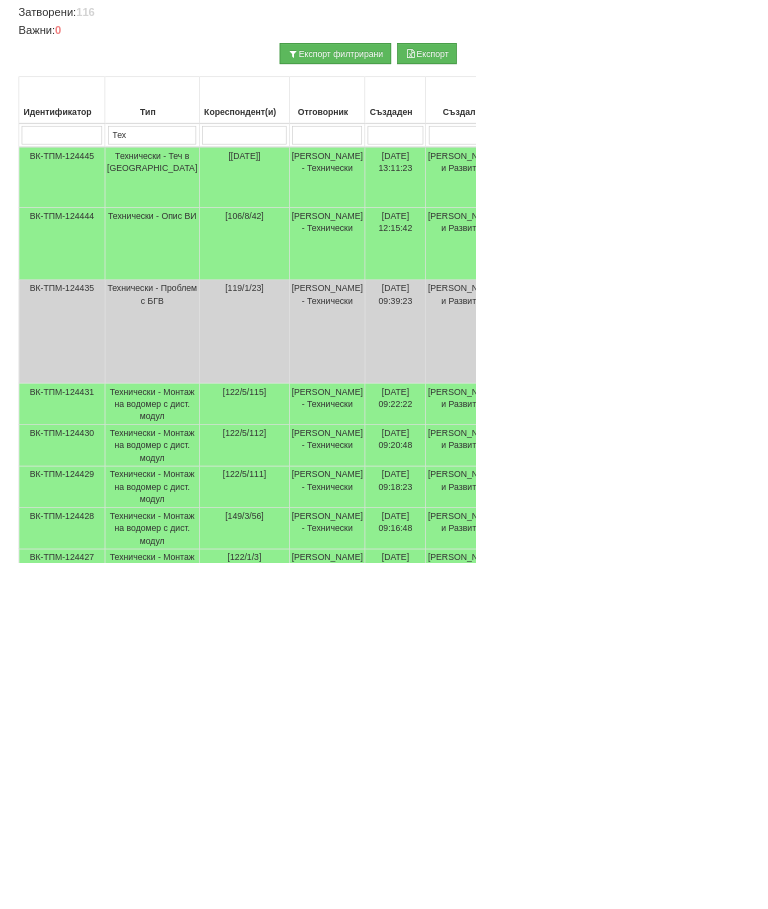 scroll, scrollTop: 398, scrollLeft: 0, axis: vertical 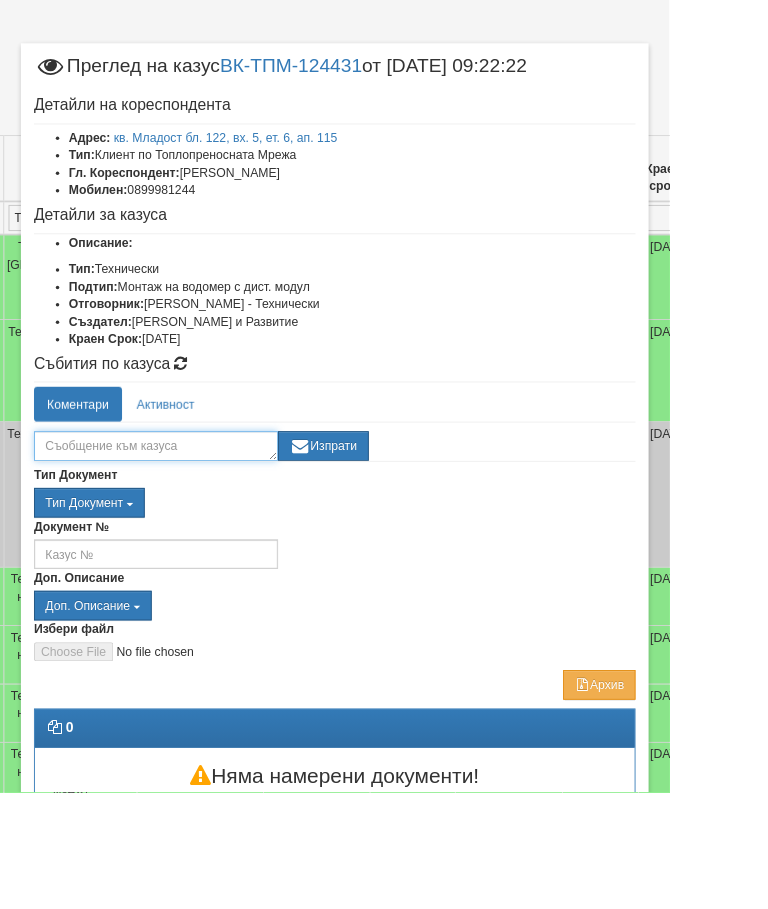 click at bounding box center [179, 512] 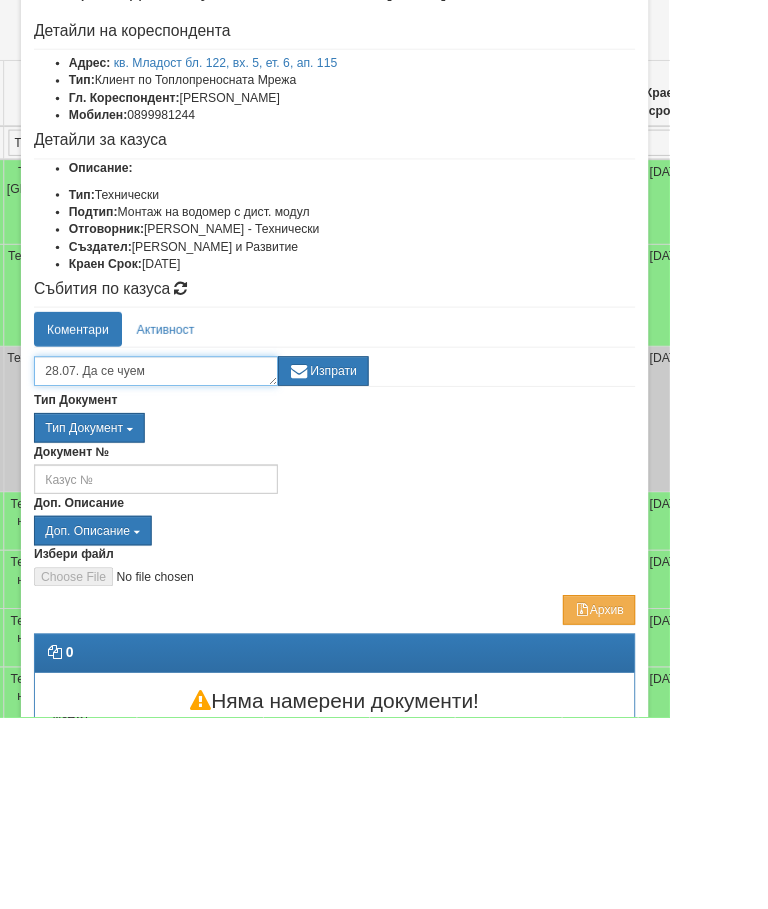 type on "28.07. Да се чуем" 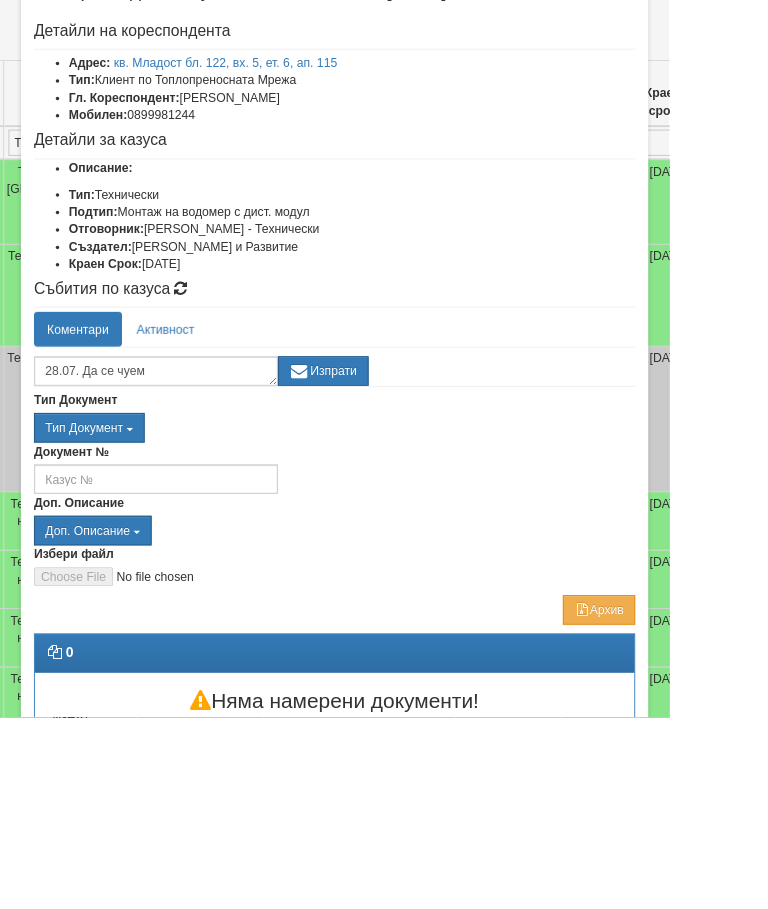 click on "Изпрати" at bounding box center [371, 512] 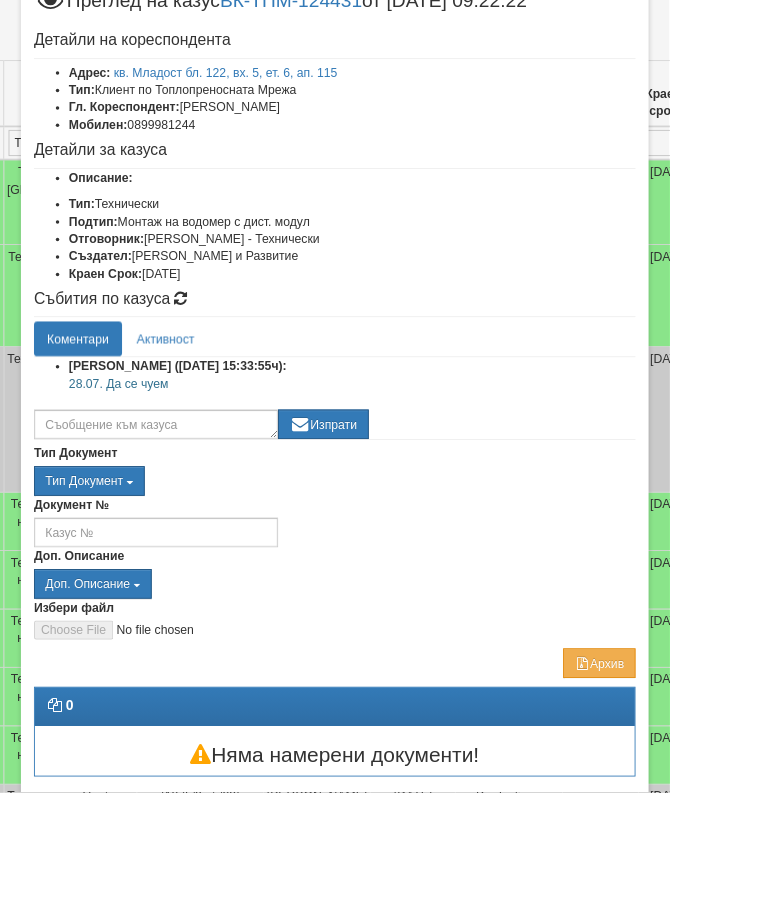 scroll, scrollTop: 74, scrollLeft: 0, axis: vertical 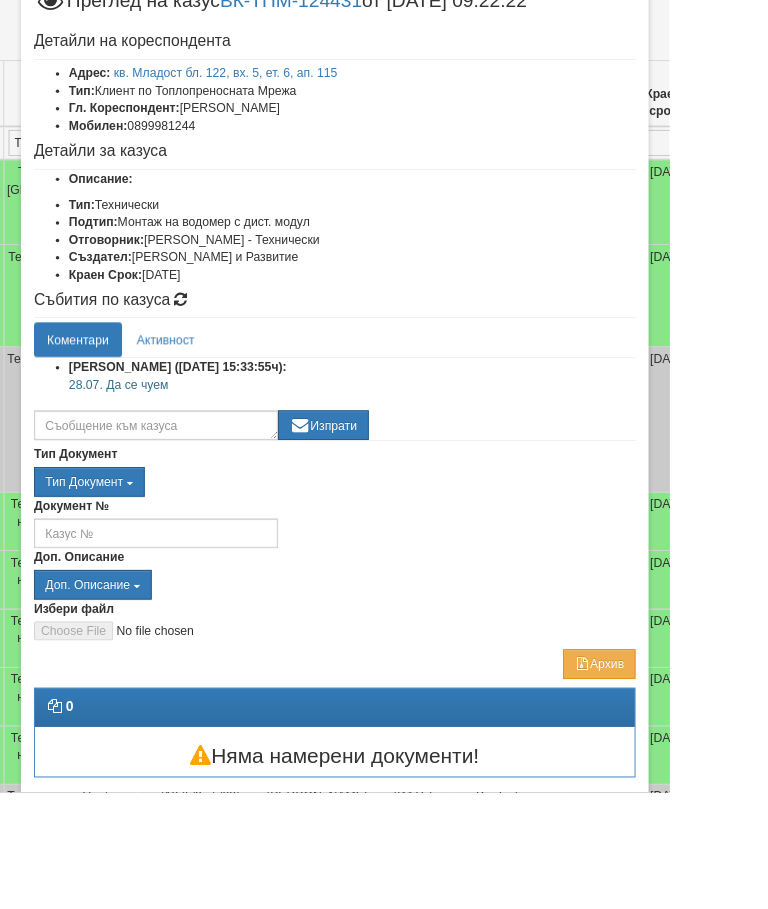 click on "Отказ" at bounding box center (693, 962) 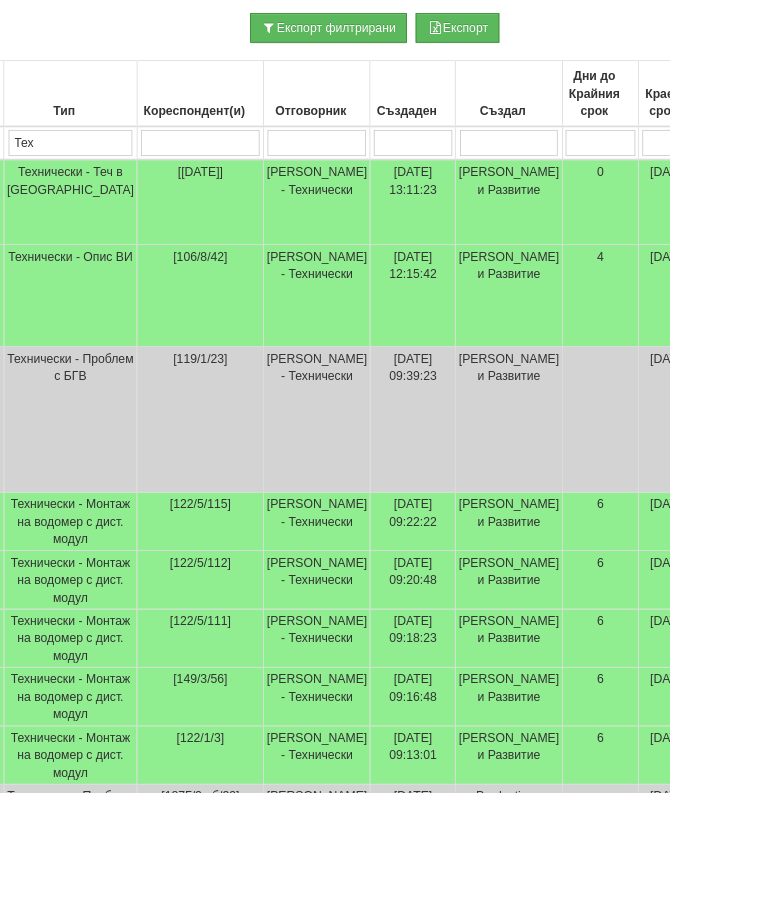 click on "Технически - Монтаж на водомер с дист. модул" at bounding box center [81, 598] 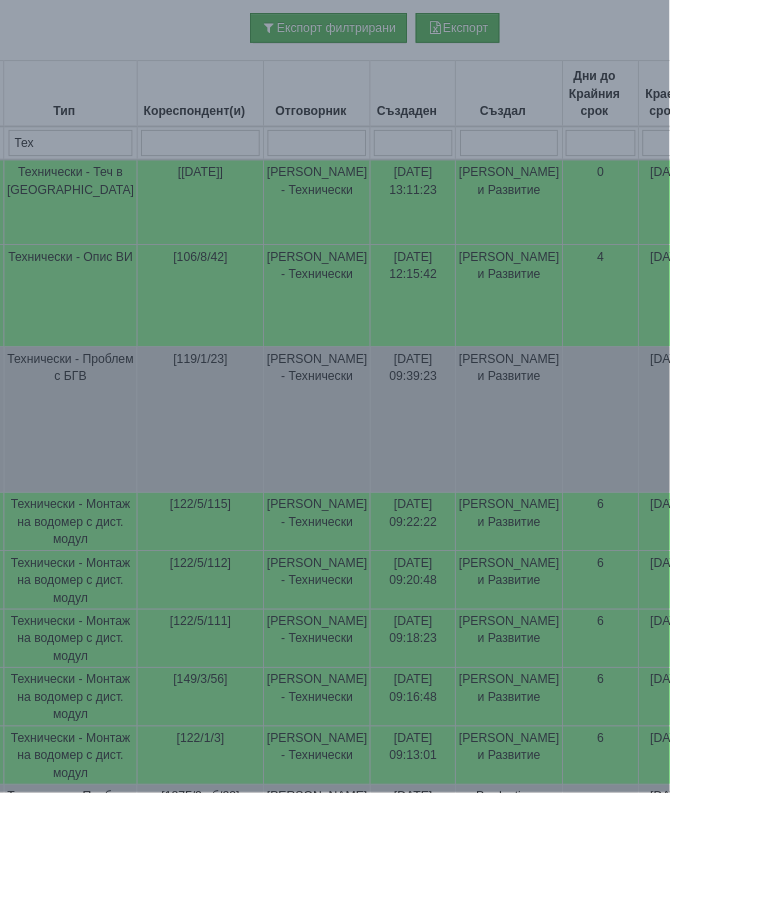 scroll, scrollTop: 0, scrollLeft: 0, axis: both 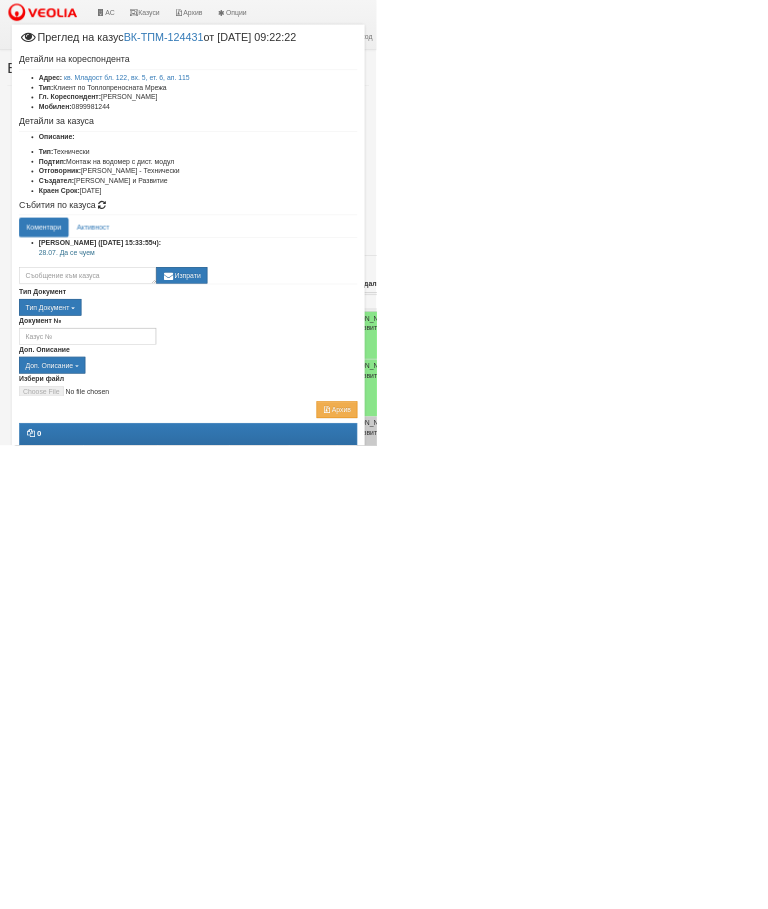 click on "Приключи казуса" at bounding box center (384, 1003) 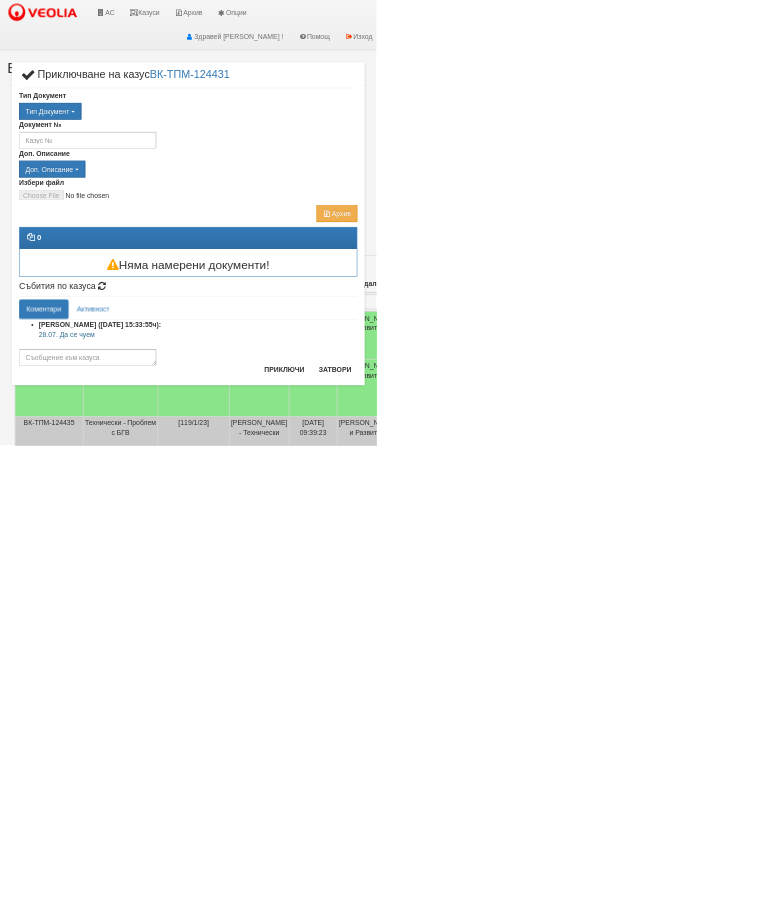click on "×    Приключване на казус  ВК-ТПМ-124431
Тип Документ
Тип Документ
П
М
ЗСП
ОК
СМПТ
КПК
ППО
КПА
ППА" at bounding box center (384, 454) 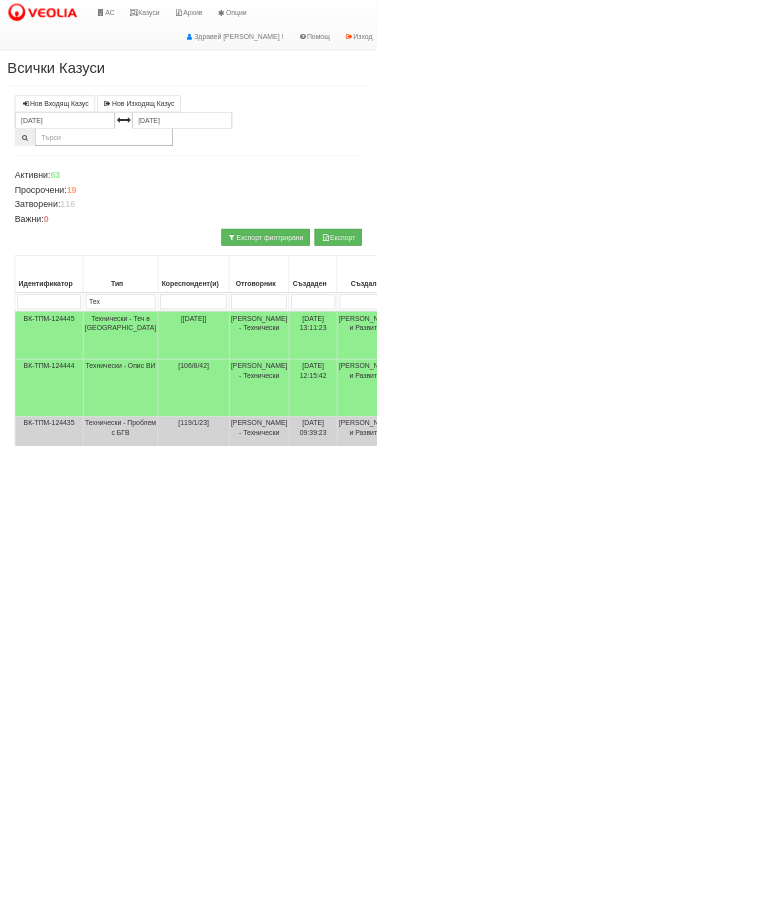 click on "Технически - Монтаж на водомер с дист. модул" at bounding box center [246, 1117] 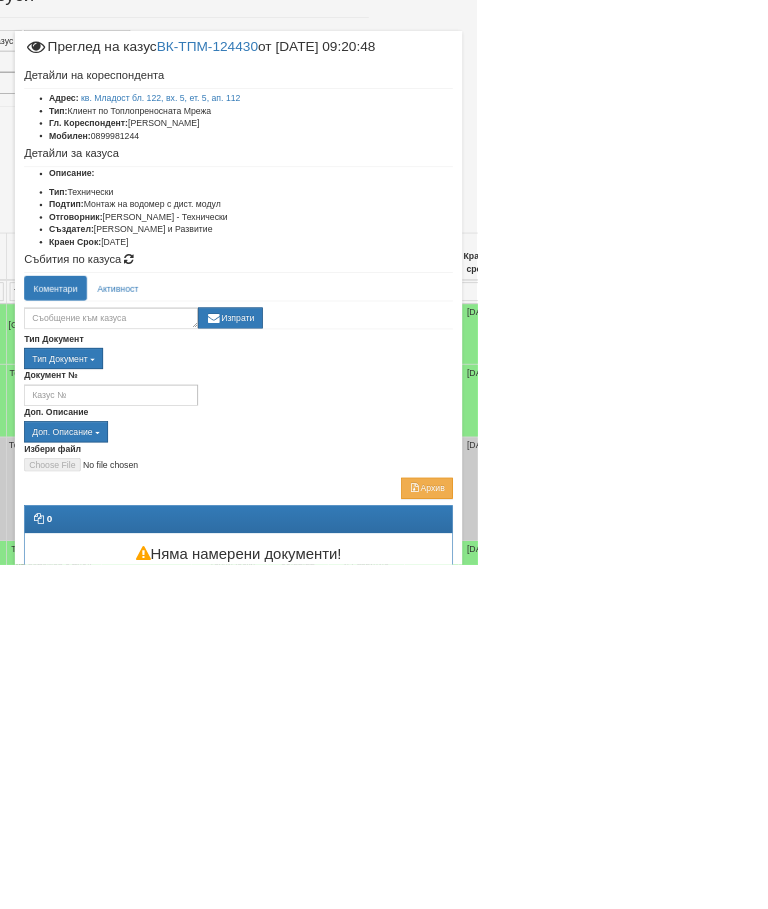 scroll, scrollTop: 166, scrollLeft: 176, axis: both 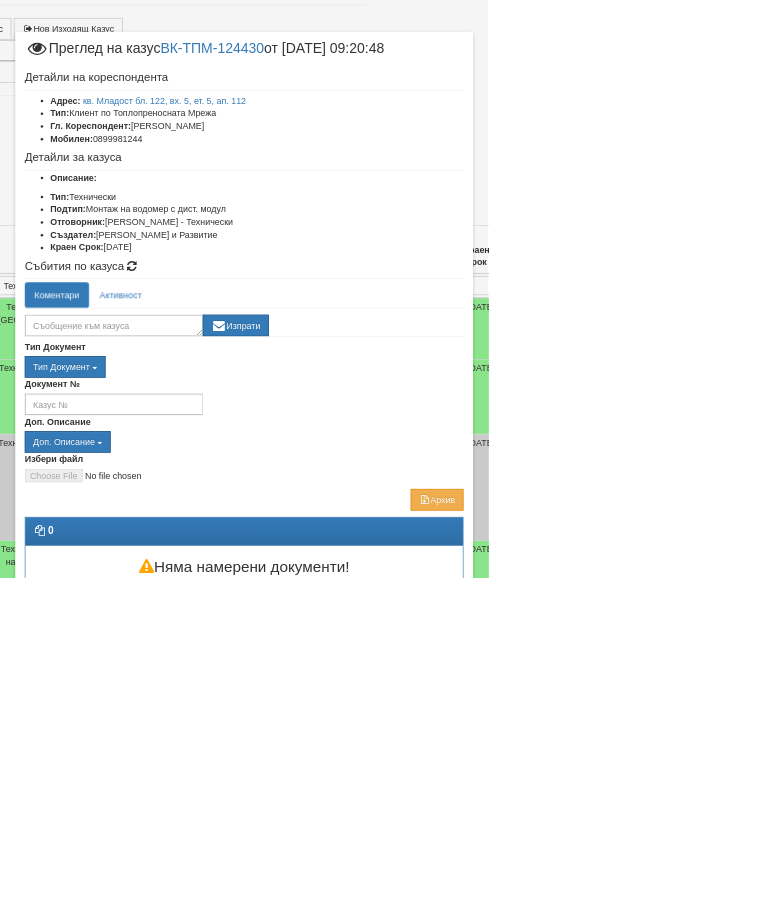 click on "Отказ" at bounding box center [693, 986] 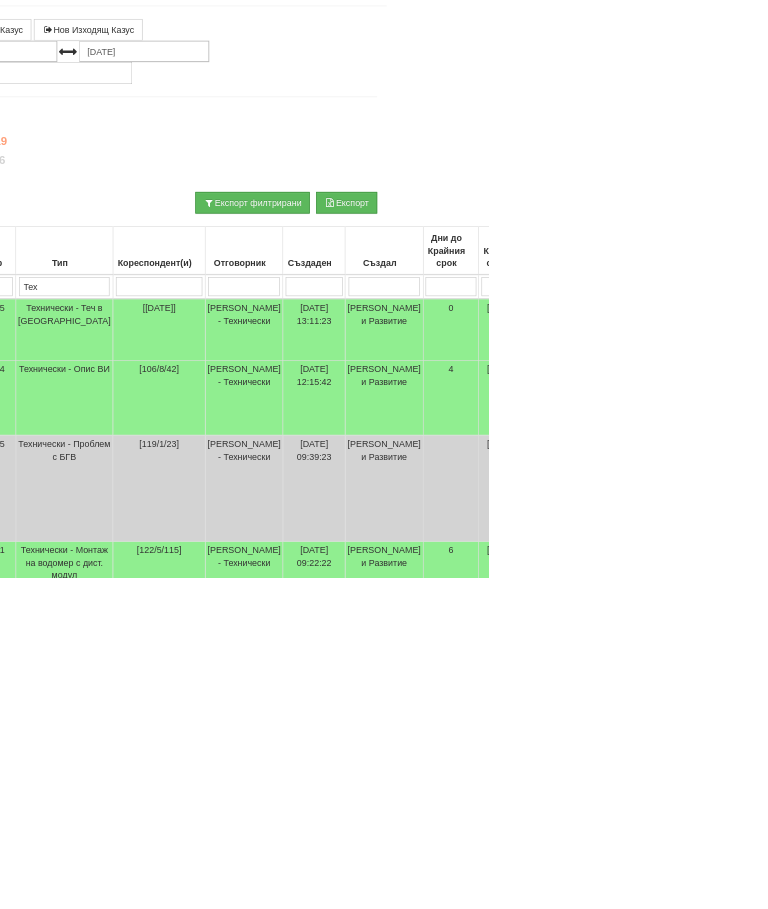 scroll, scrollTop: 166, scrollLeft: 0, axis: vertical 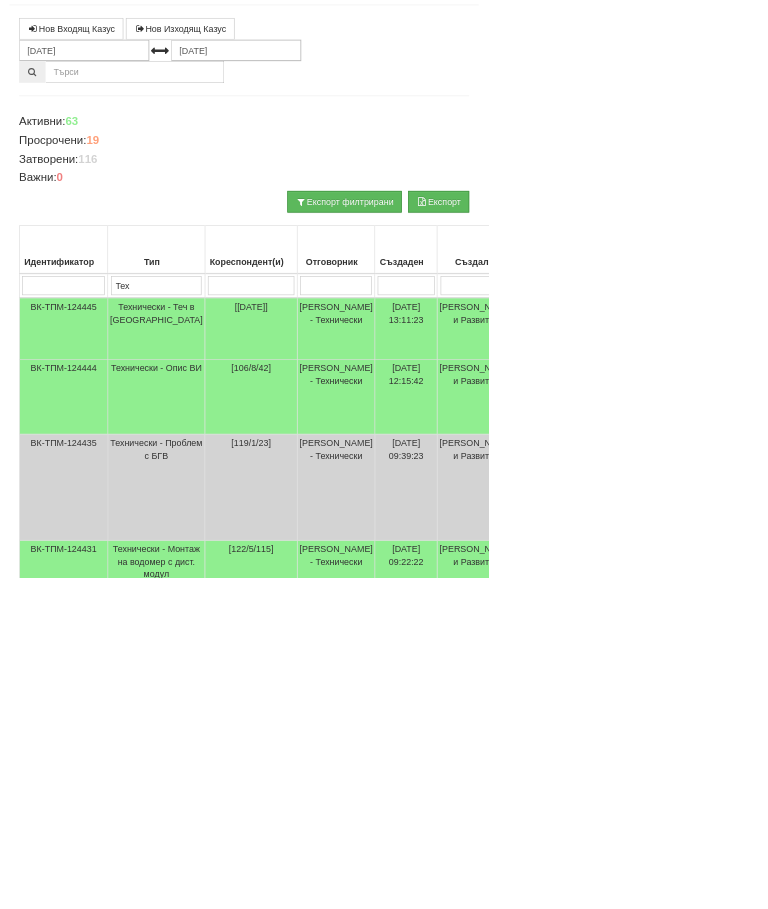 click on "Технически - Монтаж на водомер с дист. модул" at bounding box center (246, 884) 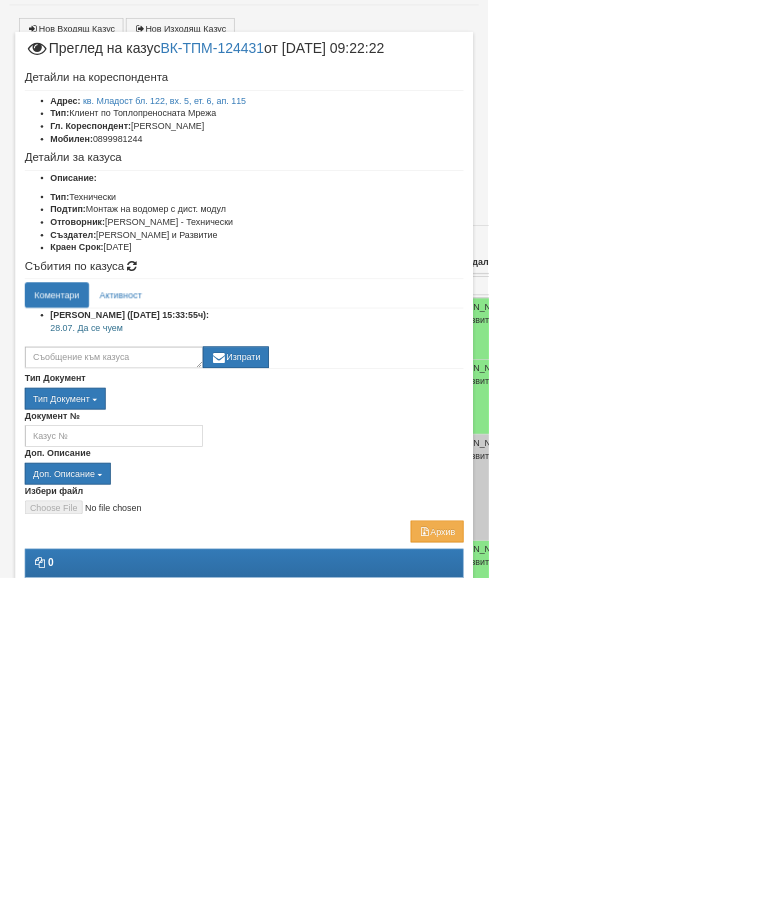 click on "Приключи казуса" at bounding box center [384, 1003] 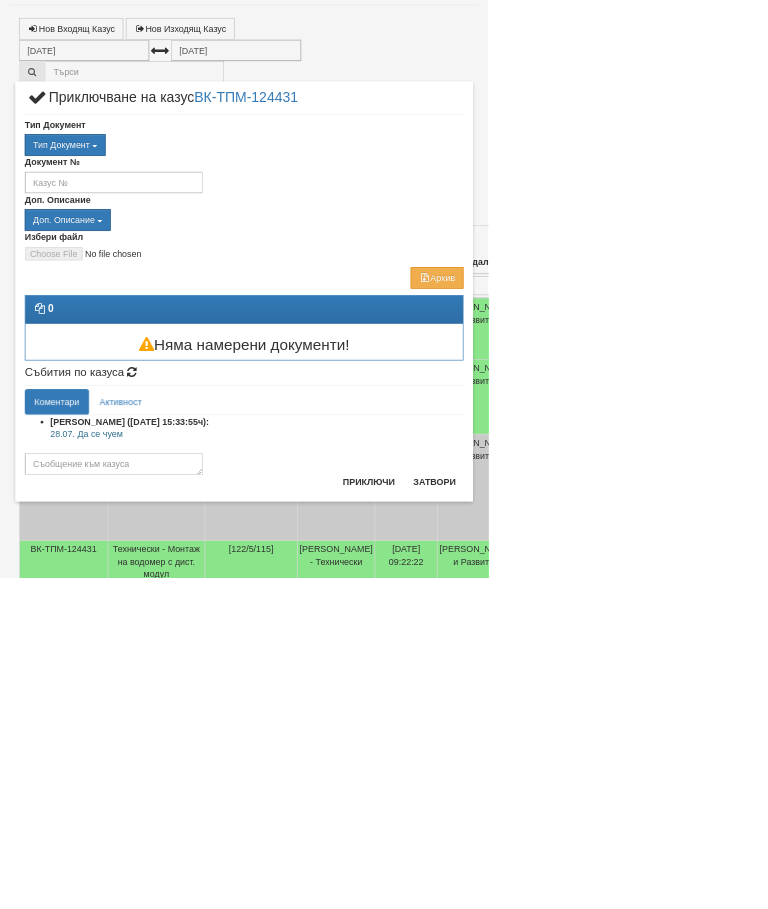click on "Затвори" at bounding box center (683, 758) 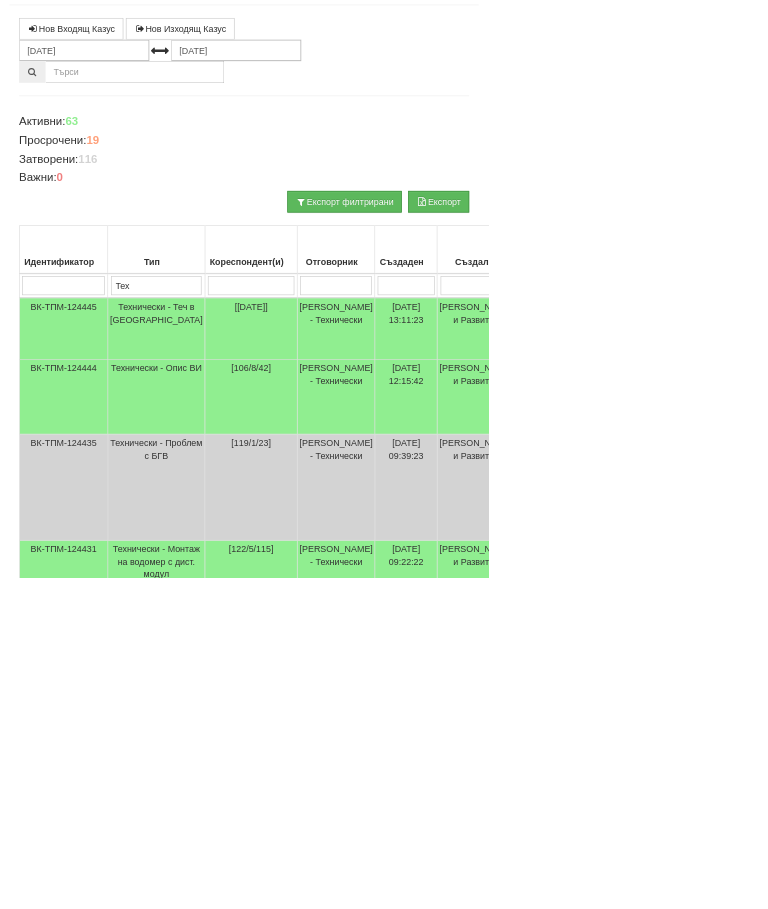 click on "Технически - Монтаж на водомер с дист. модул" at bounding box center (246, 951) 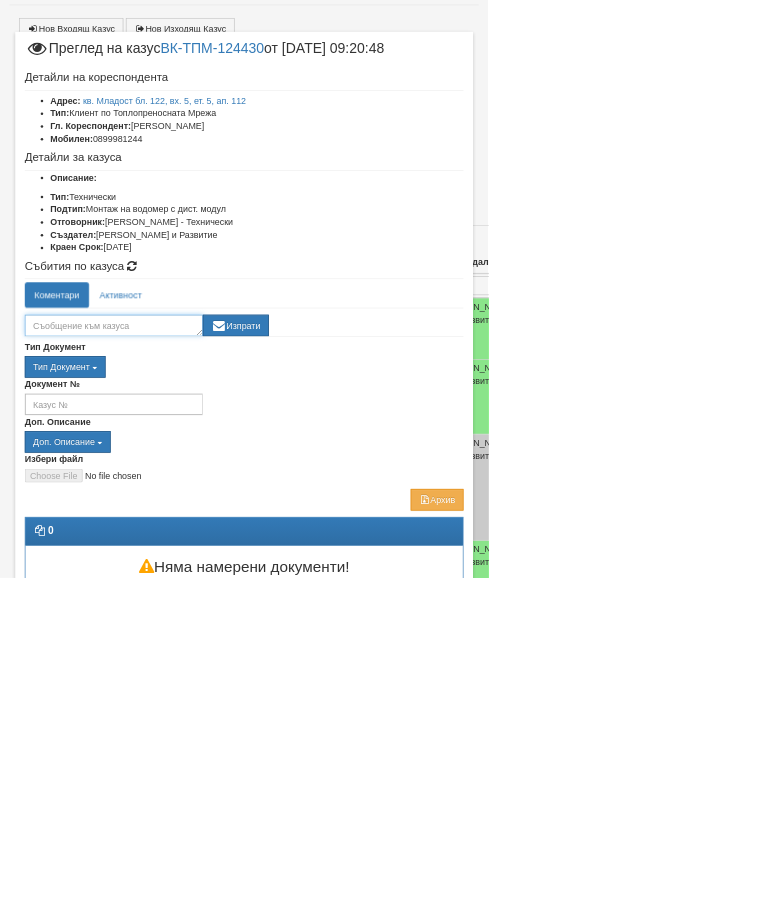 click at bounding box center [179, 512] 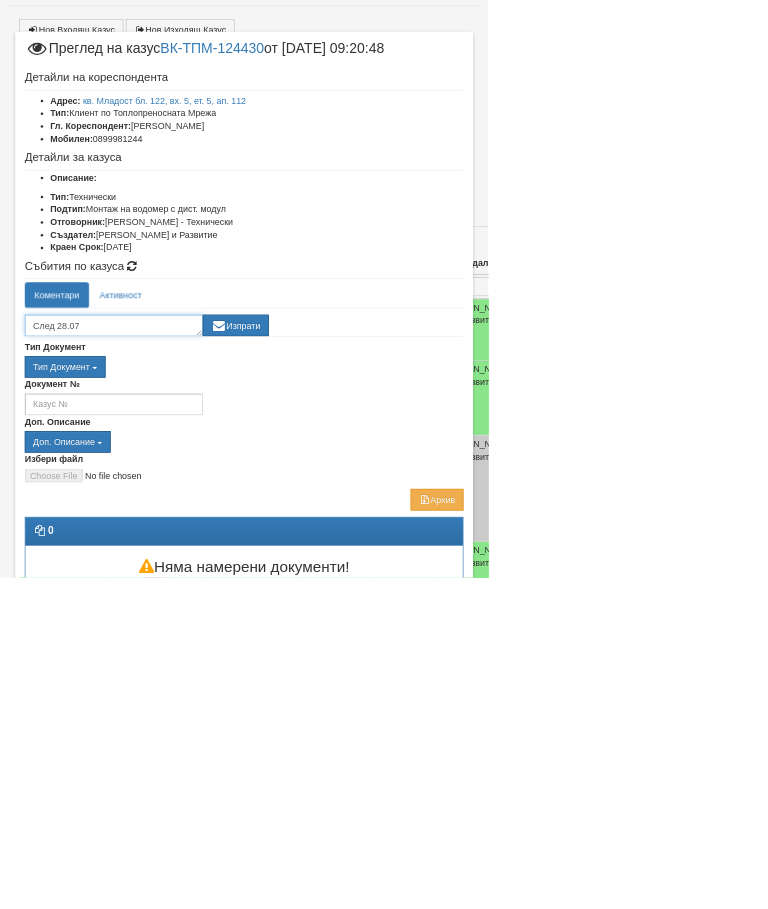 type on "След 28.07" 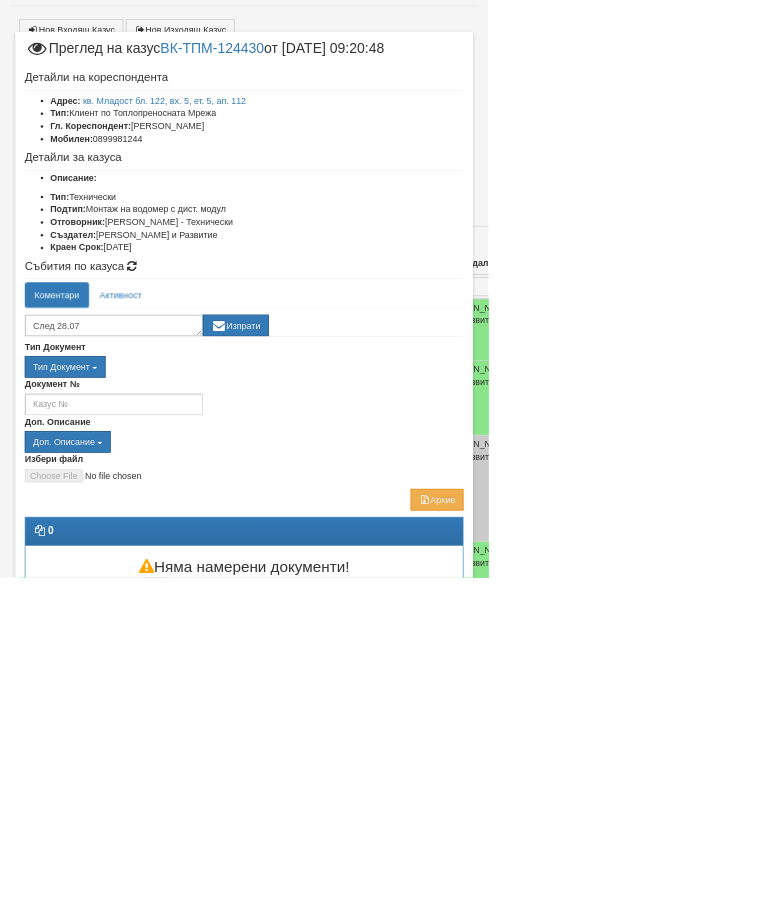 click on "Изпрати" at bounding box center (371, 512) 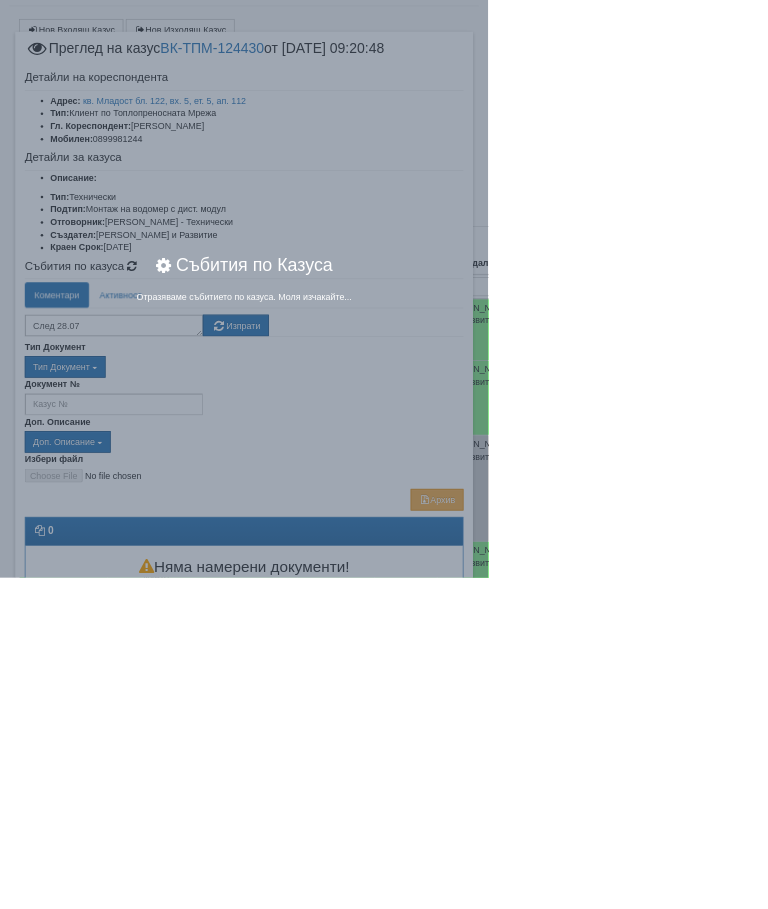 scroll, scrollTop: 166, scrollLeft: 0, axis: vertical 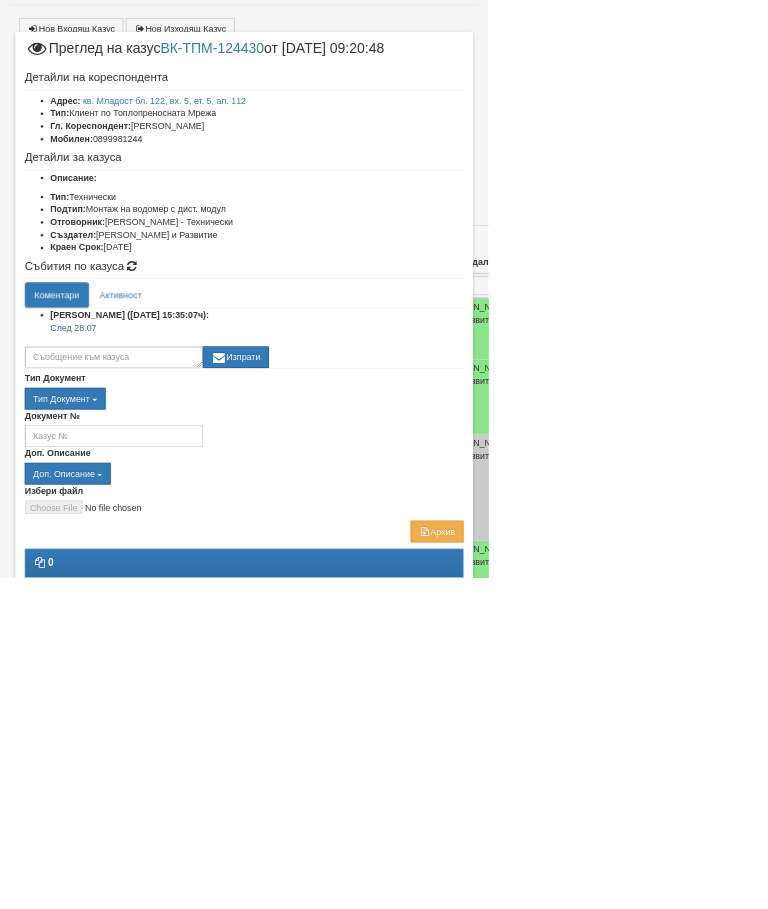 click on "Отказ" at bounding box center (693, 1036) 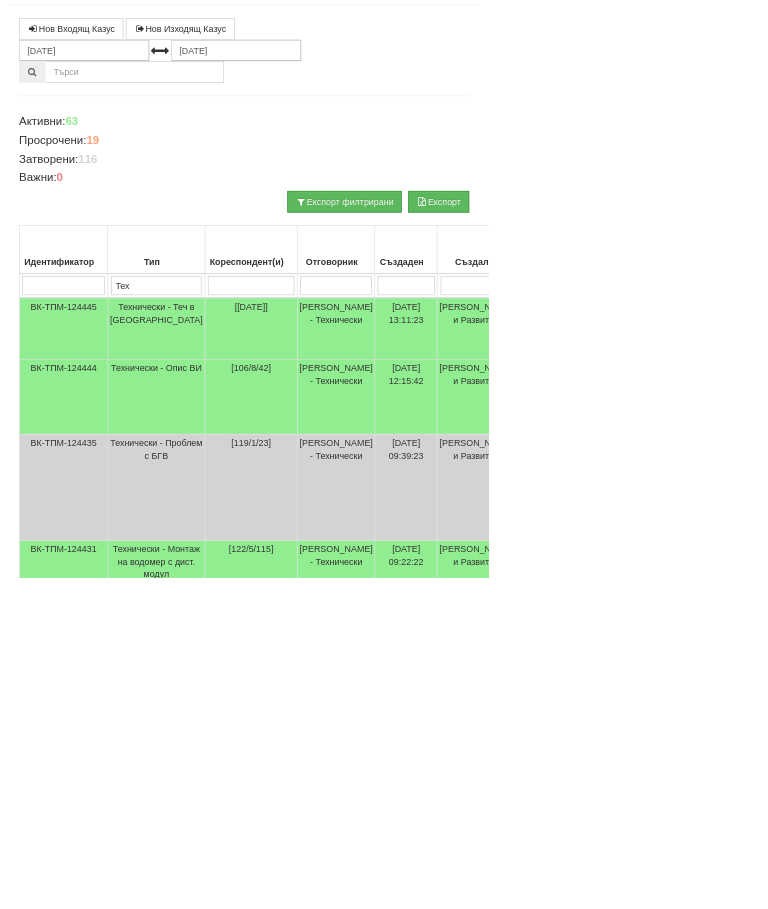 click on "Технически - Монтаж на водомер с дист. модул" at bounding box center [246, 884] 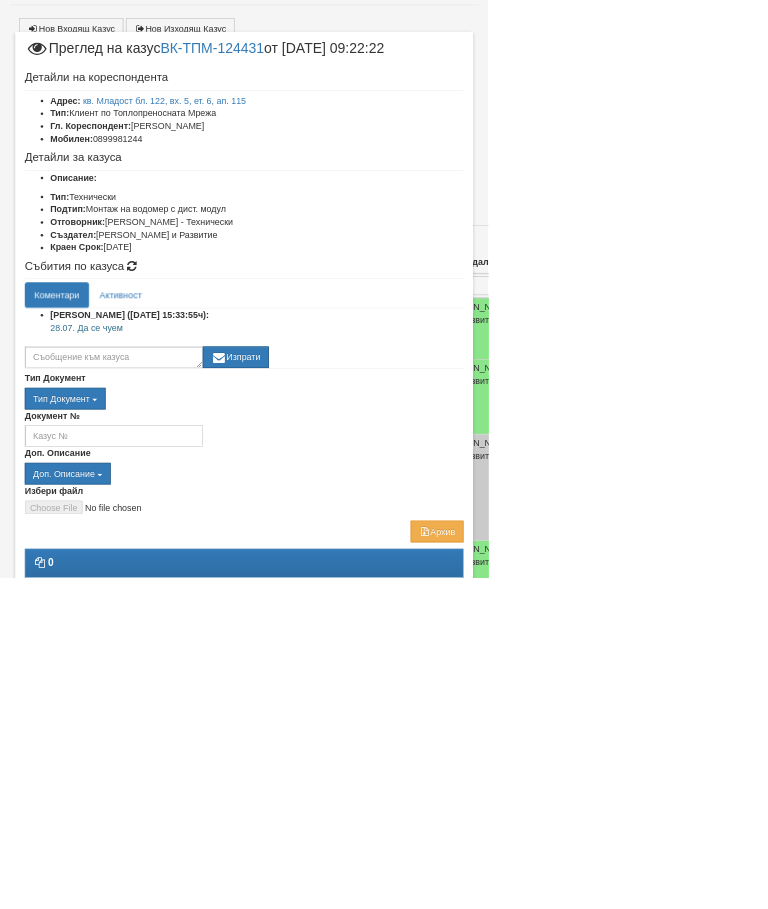 click on "Приключи казуса" at bounding box center (384, 1003) 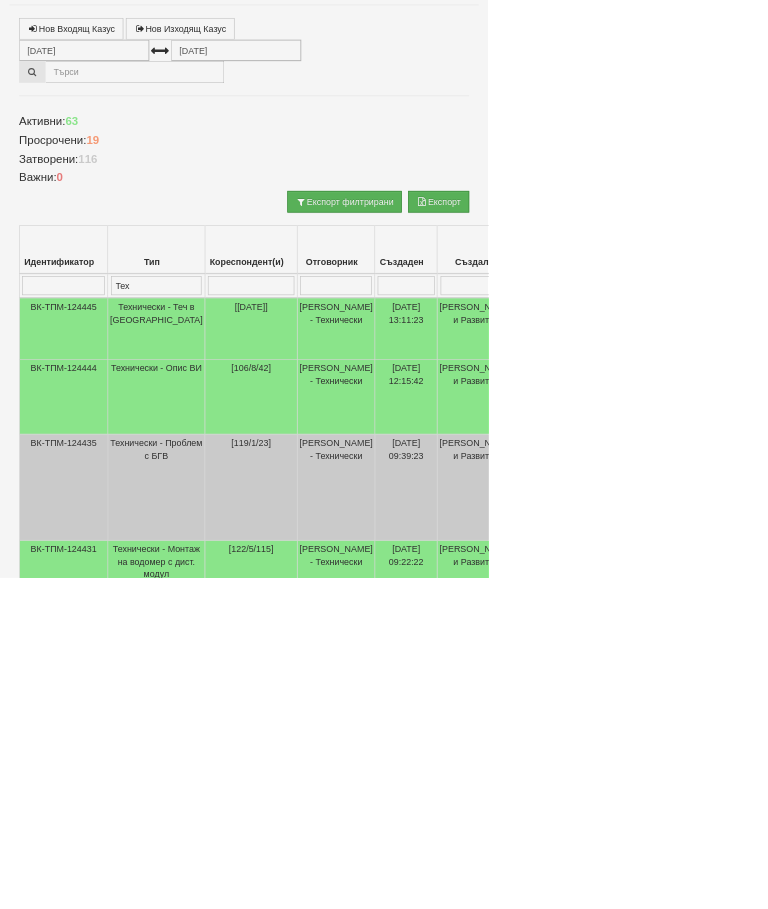 click on "×    Приключване на казус  ВК-ТПМ-124431
Тип Документ
Тип Документ
П
М
ЗСП
ОК
СМПТ
КПК
ППО
КПА
ППА" at bounding box center [384, 454] 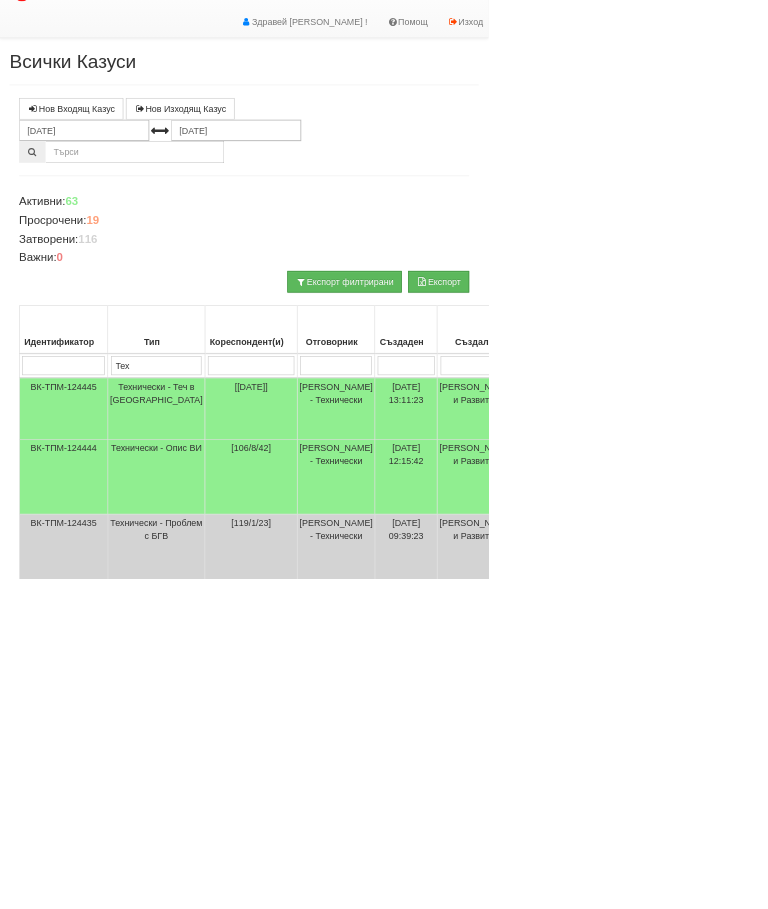 scroll, scrollTop: 42, scrollLeft: 0, axis: vertical 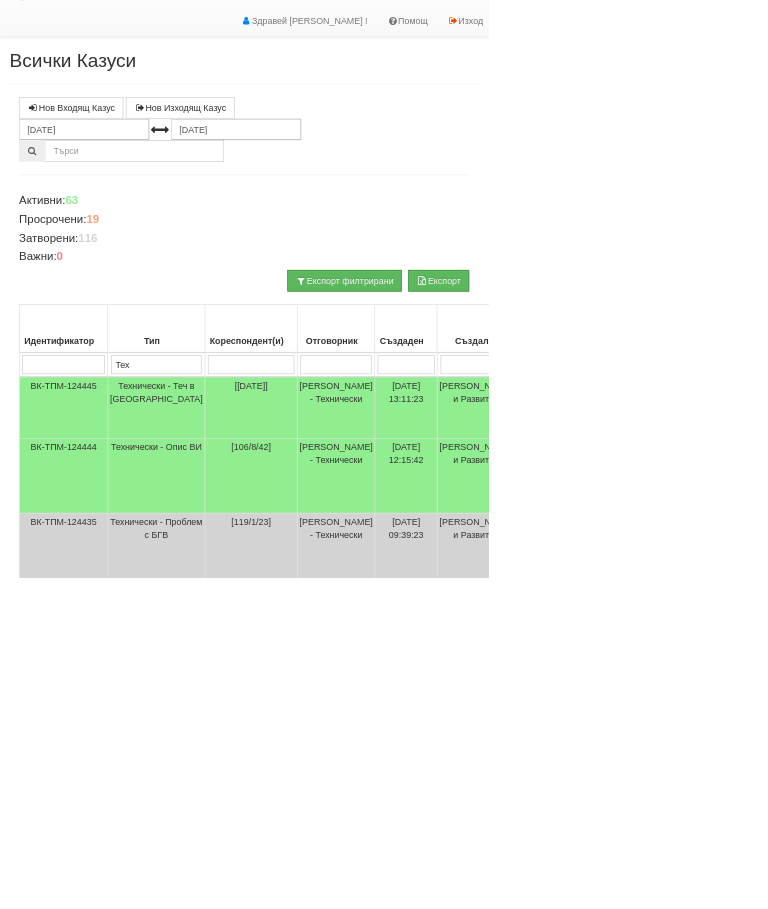 click on "Технически - Теч в [GEOGRAPHIC_DATA]" at bounding box center [246, 642] 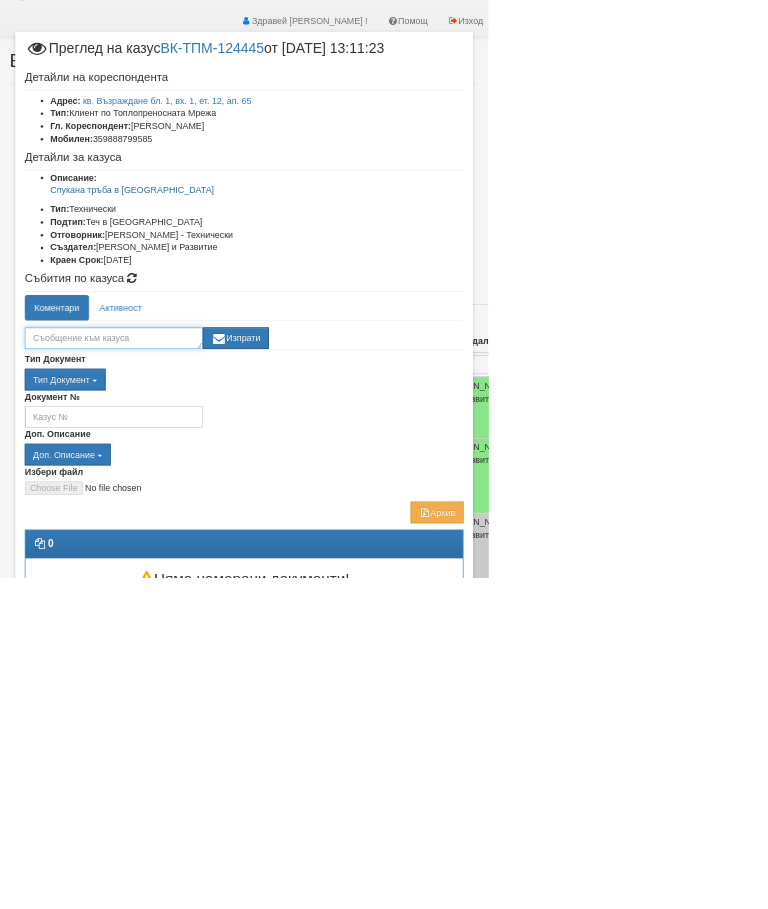 click at bounding box center (179, 532) 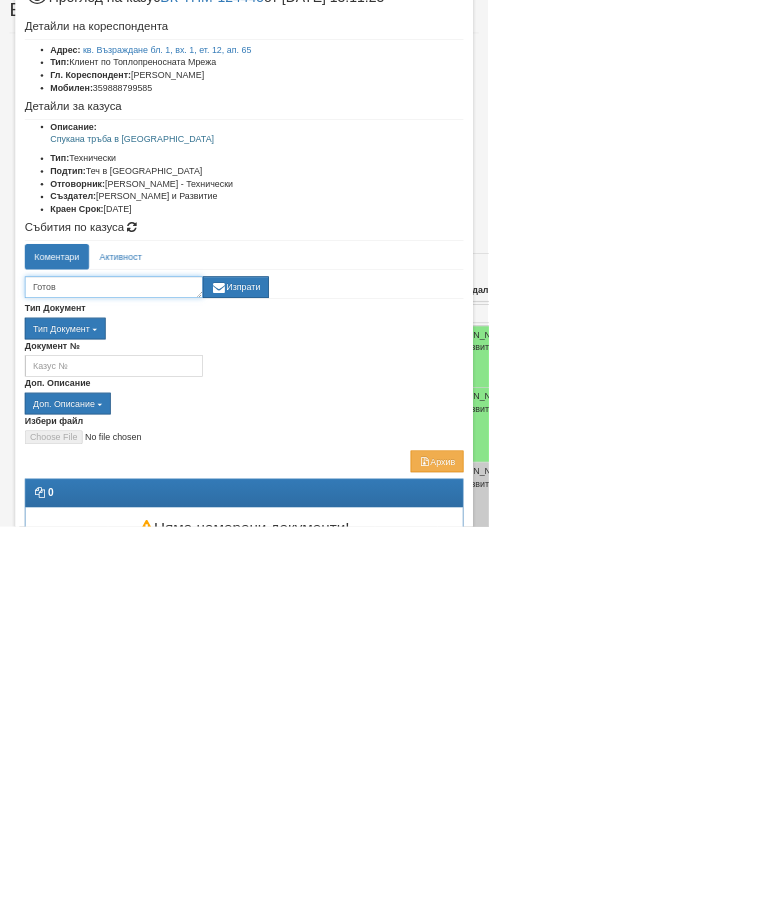 type on "Готов" 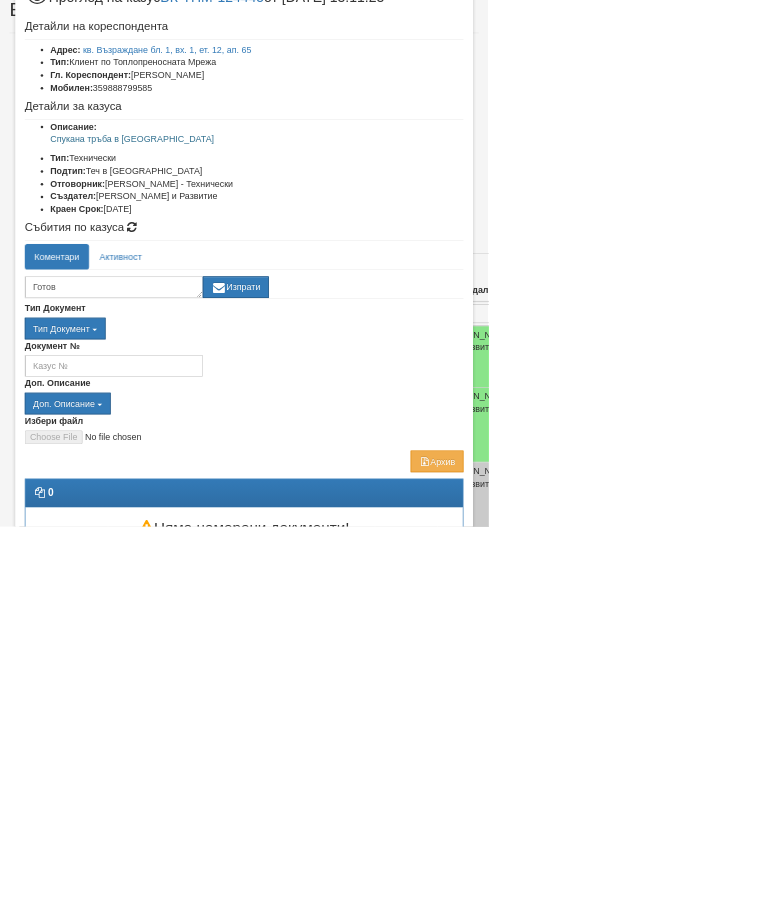 click on "Изпрати" at bounding box center [371, 532] 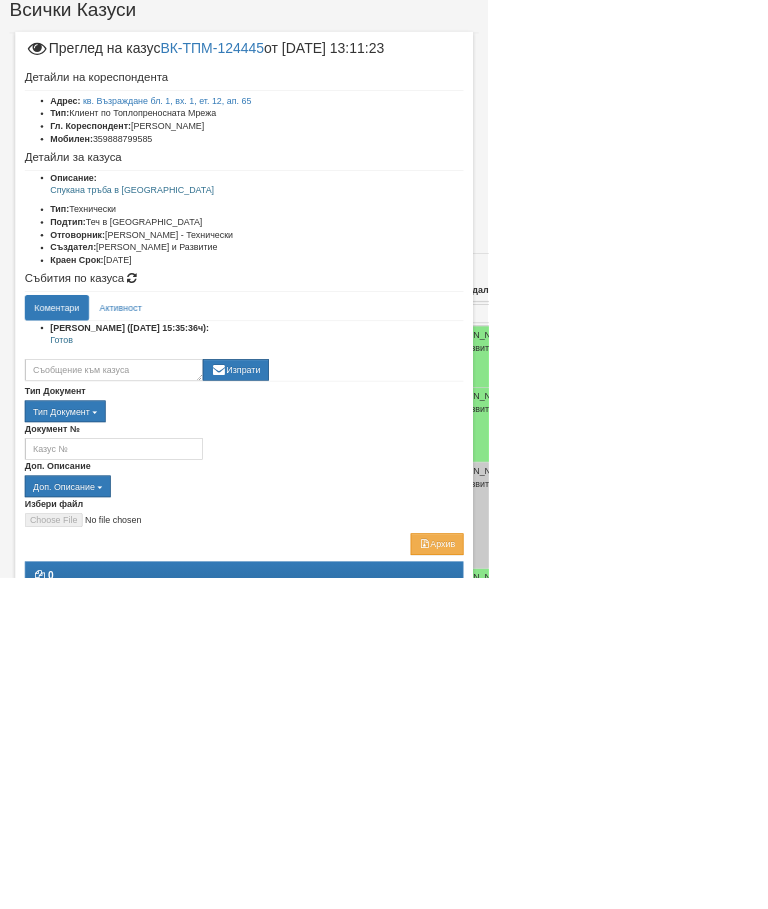 click on "Отказ" at bounding box center [693, 1003] 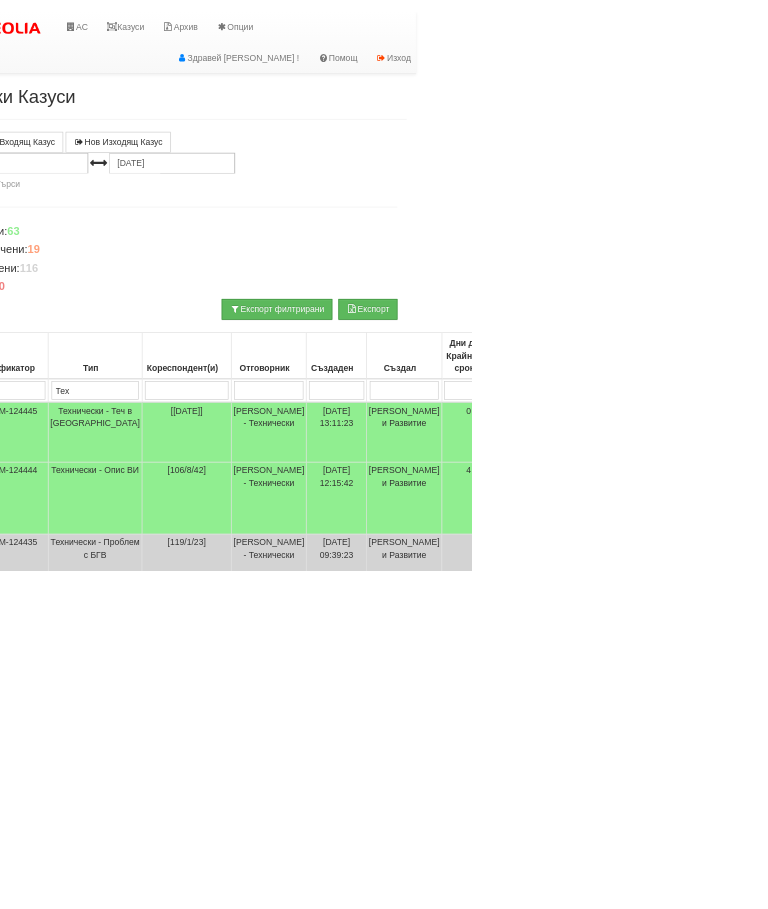 scroll, scrollTop: 0, scrollLeft: 0, axis: both 